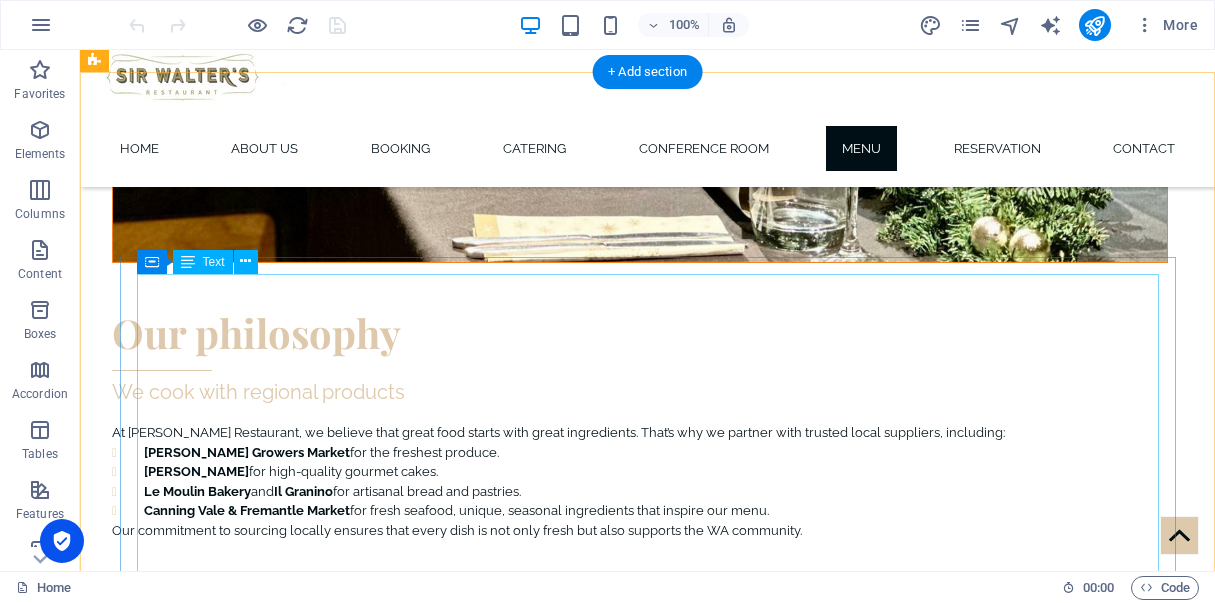 scroll, scrollTop: 4752, scrollLeft: 0, axis: vertical 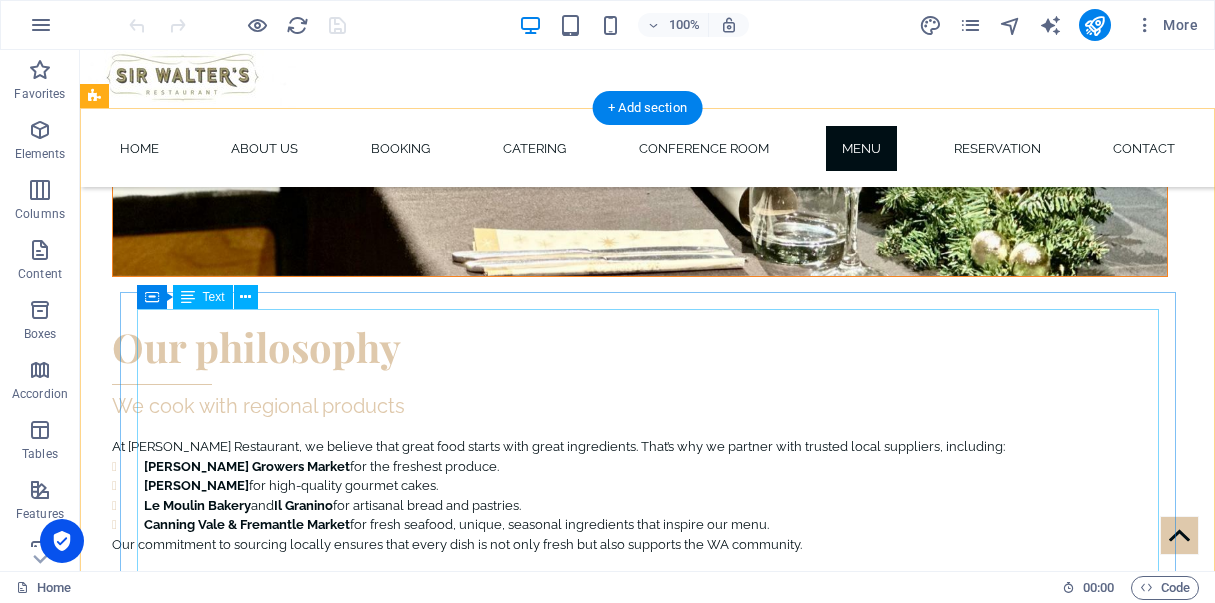 click on "ALL DAY BREAKFAST Sourdough toast with preserves  7.50 GOURMET TOASTED SANDWICHES Cheese & Tomato  8.50 Ham & Cheese  10.50 Chicken & Cheese  10.50 Ham & Cheese CROISSANTS  10.50 Egg to your liking on toasted sourdough & butter  13.50 Smoked salmon Bagel - Rocket, Avocado and chia  14.50 Gourmet BREKKIE ROLL - Bacon, Egg, cheese, spinach, aioli & tomato relish  12.50 Egg Benedict with Bacon, spinach & tasty hollandaise on sourdough  15.90 Egg Benedict with SALMON, spinach & tasty hollandaise on sourdough  18.90 Avocado mash with feta, grilled tomato, sesame and greens on sourdough  15.90 (EXTRA - Egg your way 2.00 - gluten free bread 2.00 - Avo or Spinach or Grilled Tomato 2.00 Grilled mushroom 3.00 - Bacon 5.00 - Smoked Salmon 6.00) APPETIZERS  Arancini  - Mushroom Truffle (V)- Herb & cheese arancini (V)  9.00  House made Satay skewers (GF)(DF)   9.00 Spiced & battered Wedges,  sweet chili sauce & sour cream (V)  10.50 Chips   Soup of the day  served with sourdough & butter 13.50   MAIN" at bounding box center [641, 6843] 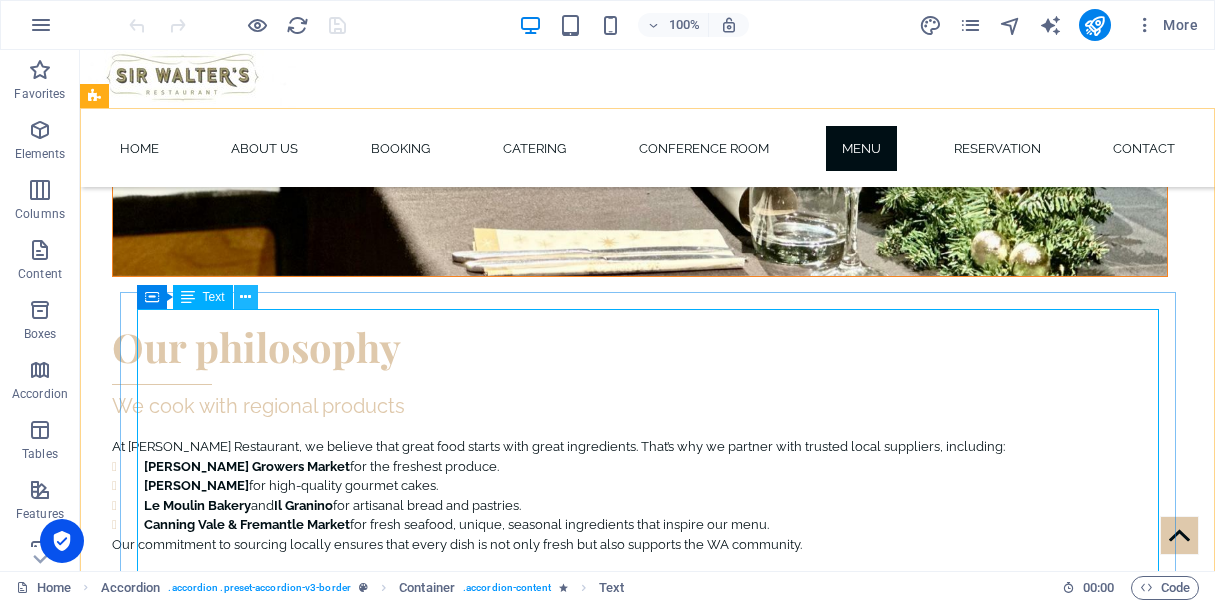 click at bounding box center (245, 297) 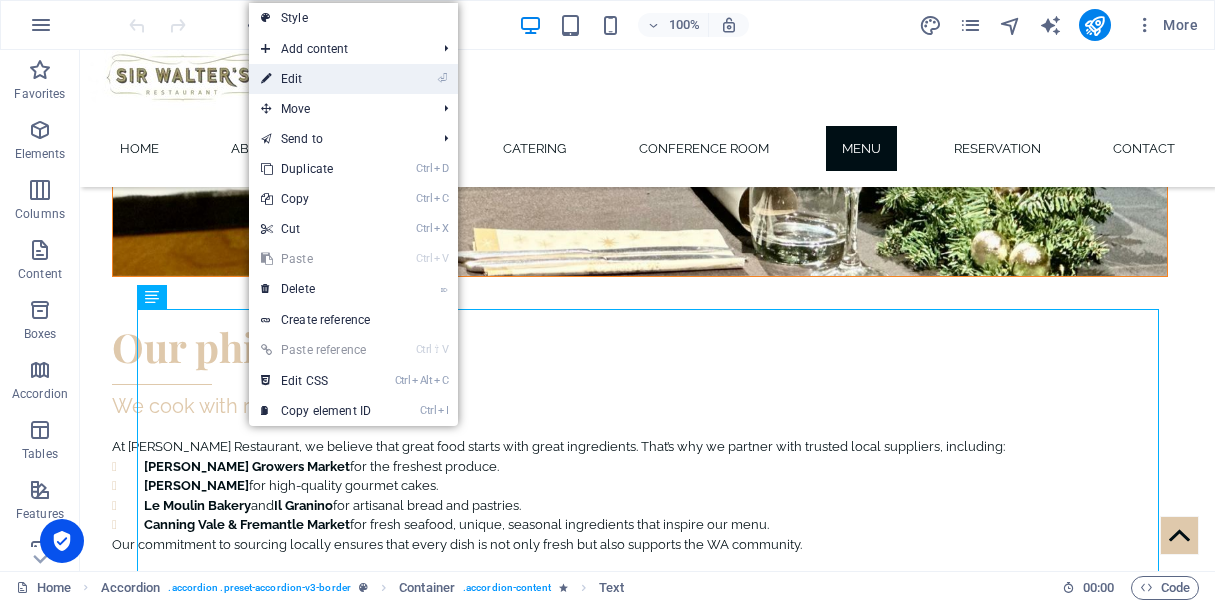 click on "⏎  Edit" at bounding box center (316, 79) 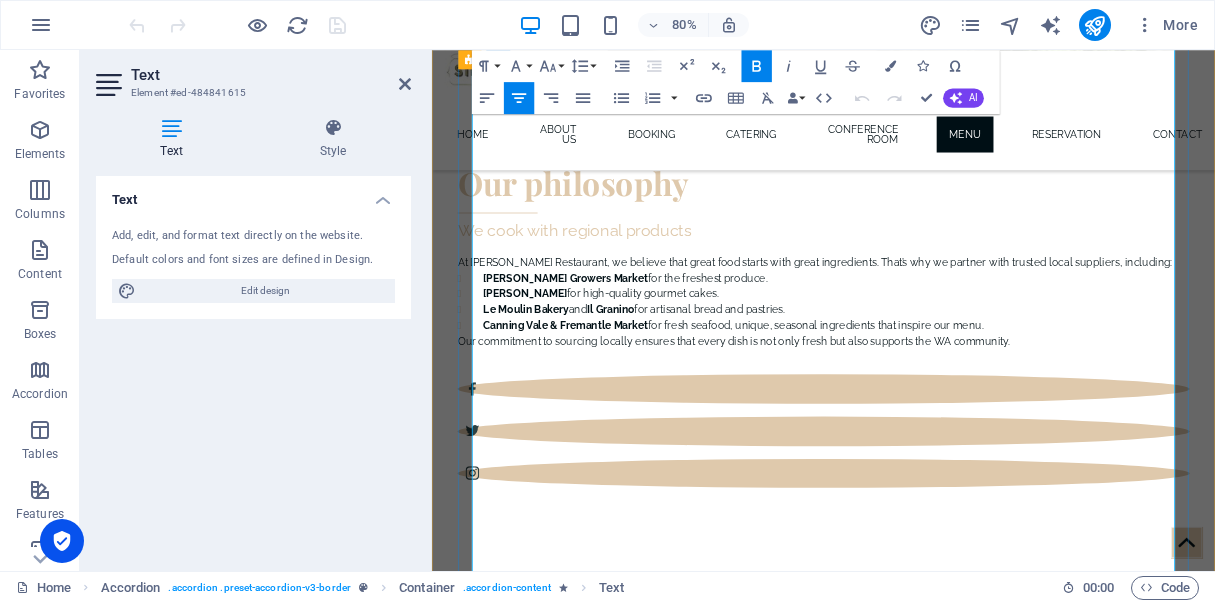 scroll, scrollTop: 5177, scrollLeft: 0, axis: vertical 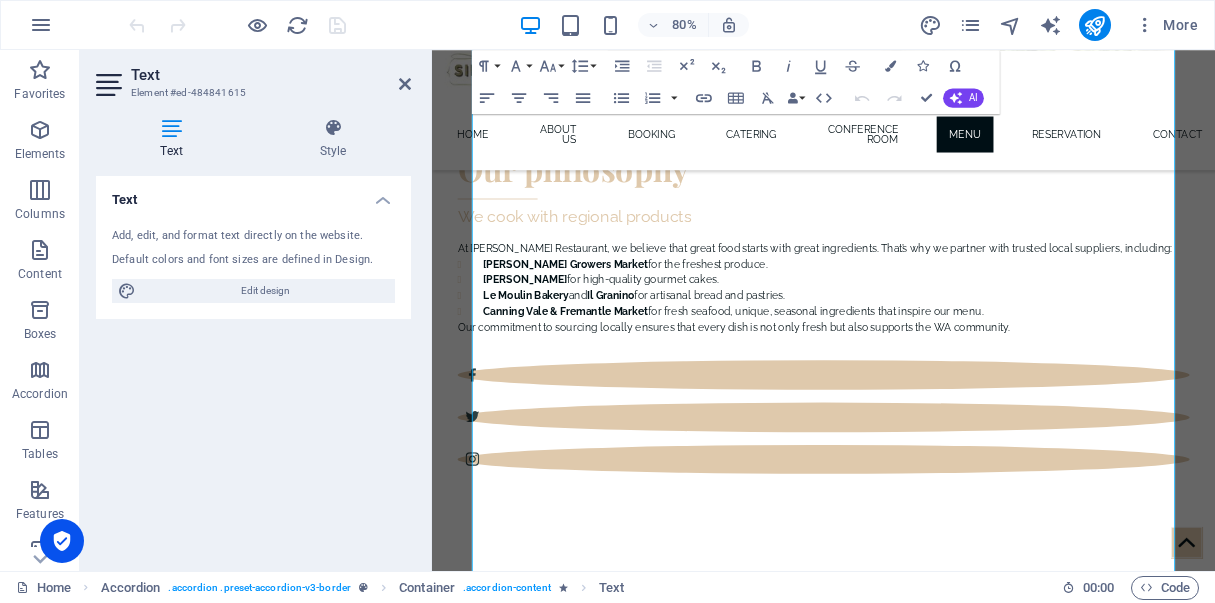 click on "Text Add, edit, and format text directly on the website. Default colors and font sizes are defined in Design. Edit design Alignment Left aligned Centered Right aligned" at bounding box center [253, 365] 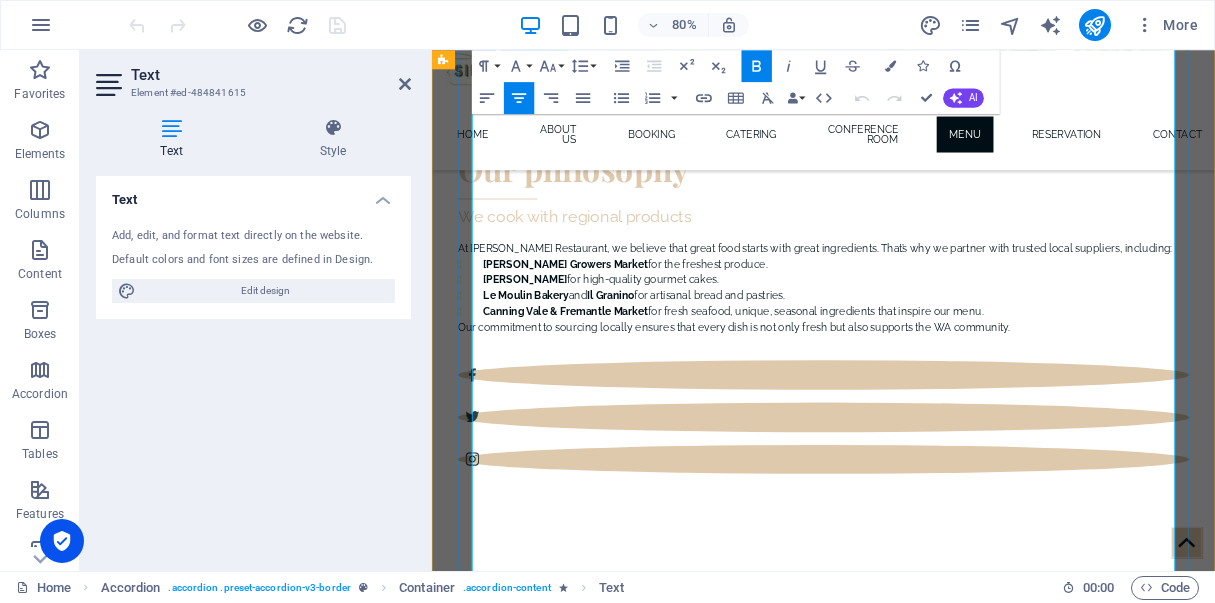 click on "[PERSON_NAME]" at bounding box center (753, 6242) 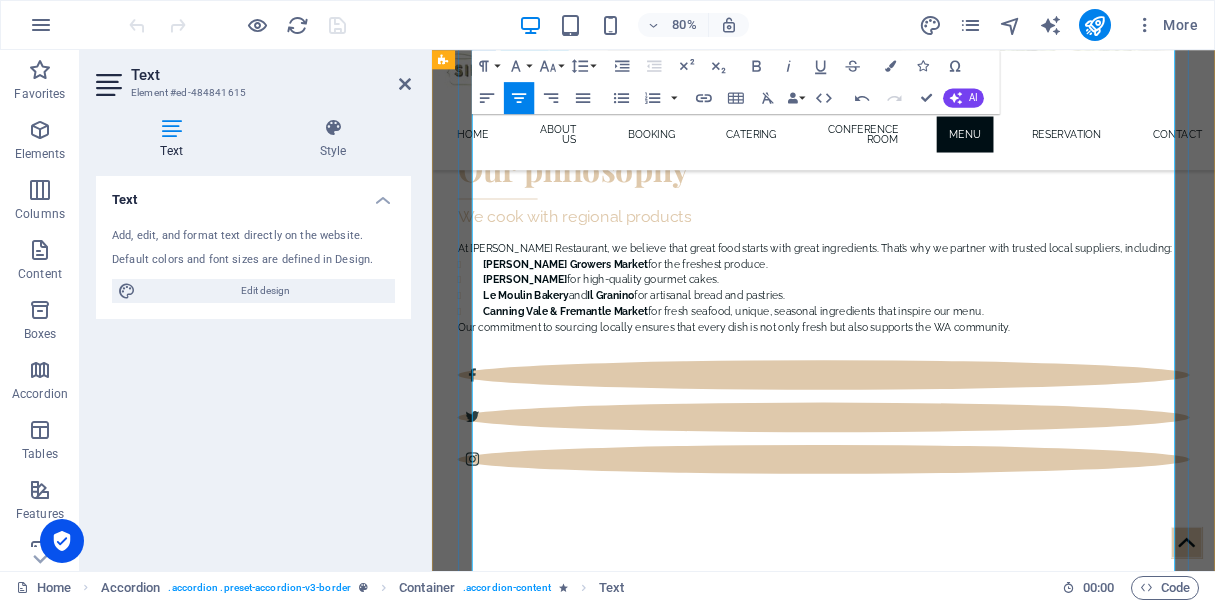 scroll, scrollTop: 0, scrollLeft: 6, axis: horizontal 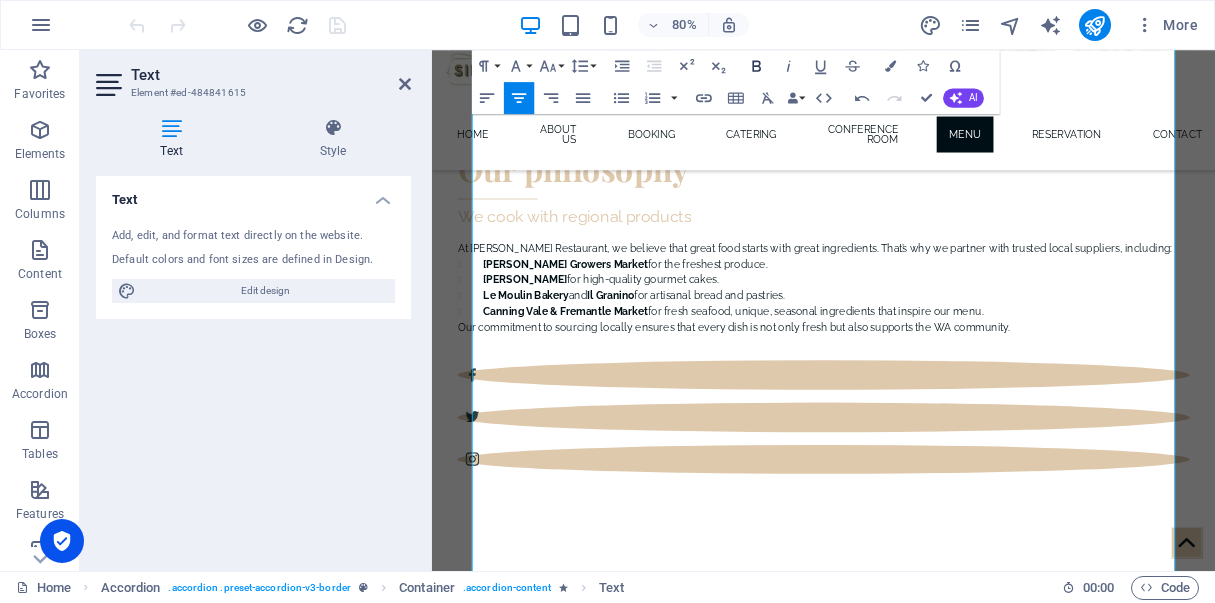 click 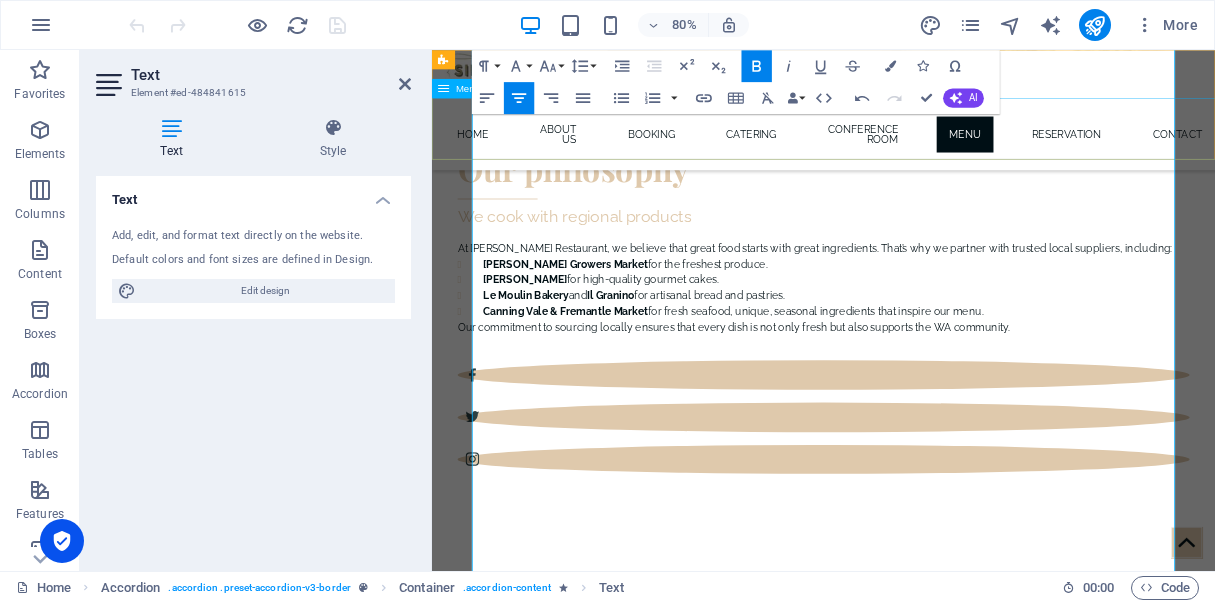 scroll, scrollTop: 0, scrollLeft: 6, axis: horizontal 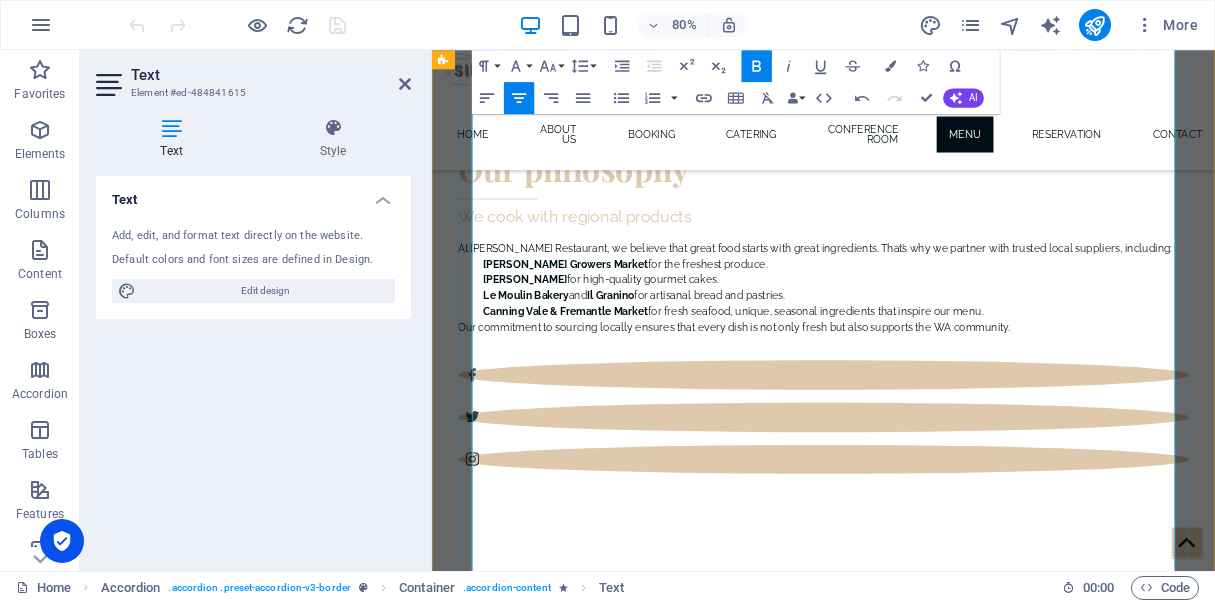 click on "House made Satay skewers (GF)(DF)" at bounding box center [909, 6262] 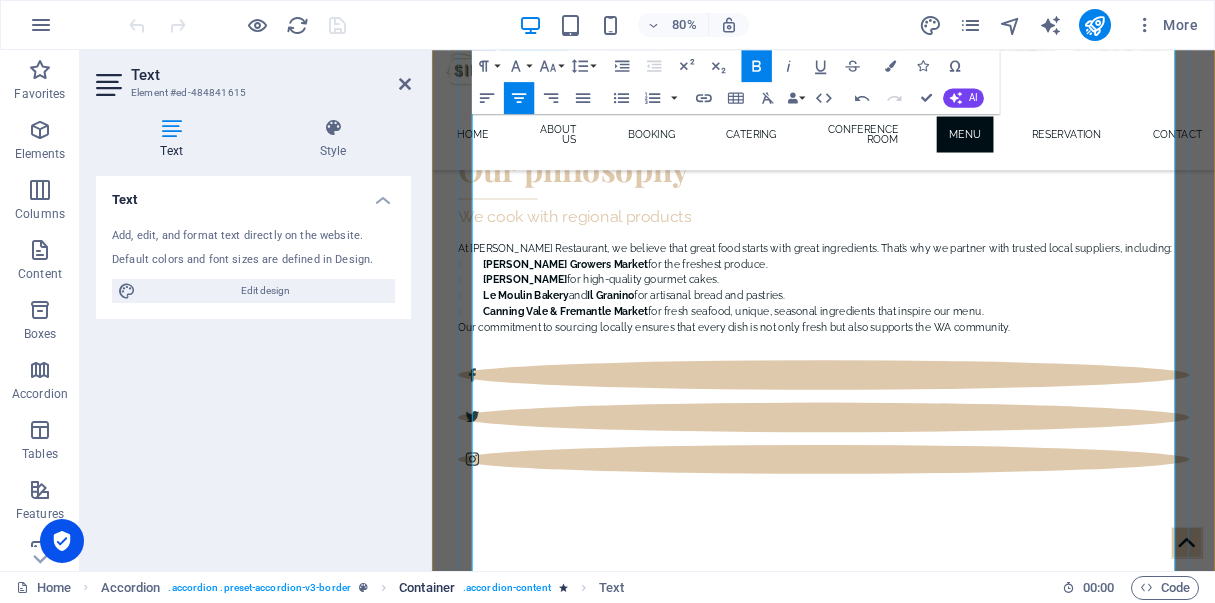 scroll, scrollTop: 0, scrollLeft: 6, axis: horizontal 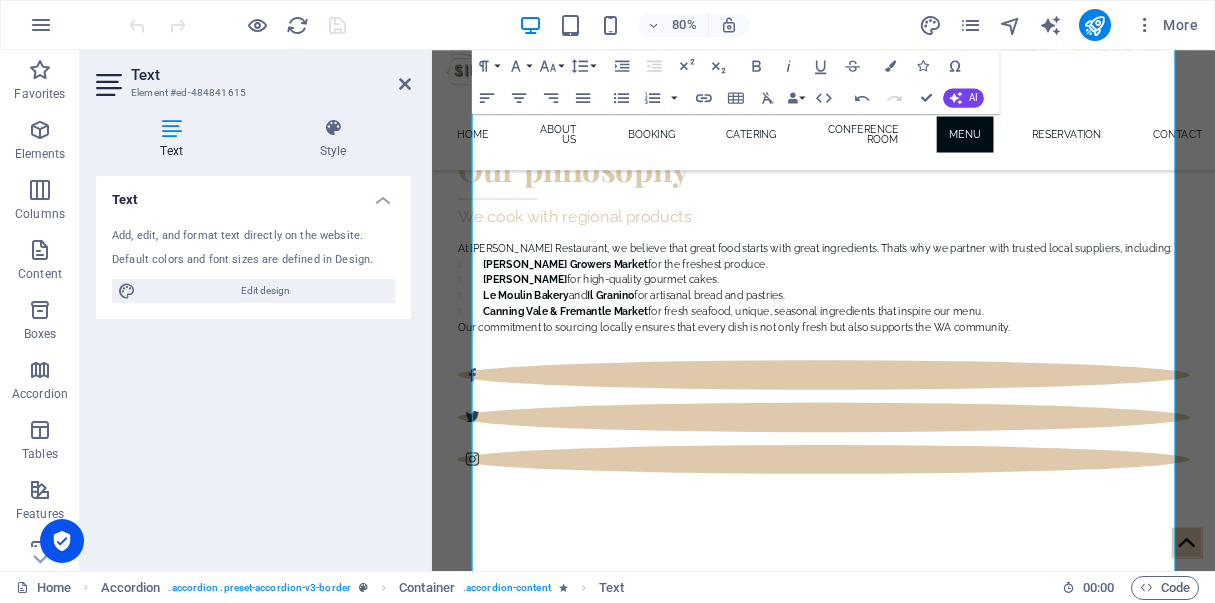 click on "Text Add, edit, and format text directly on the website. Default colors and font sizes are defined in Design. Edit design Alignment Left aligned Centered Right aligned" at bounding box center (253, 365) 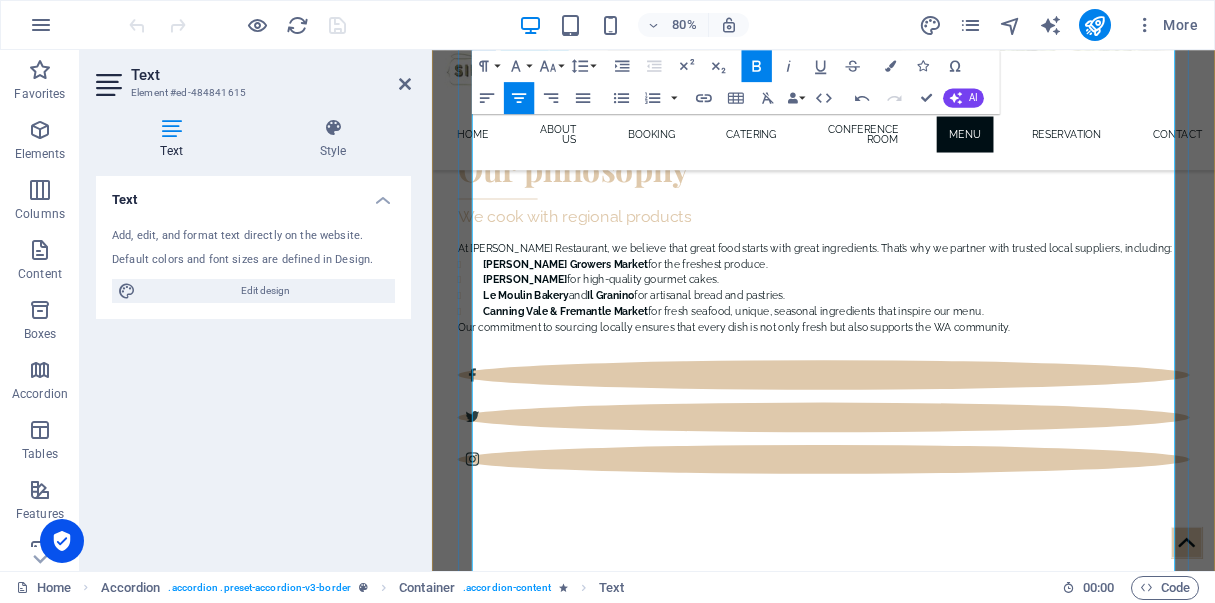 drag, startPoint x: 797, startPoint y: 440, endPoint x: 1017, endPoint y: 444, distance: 220.03636 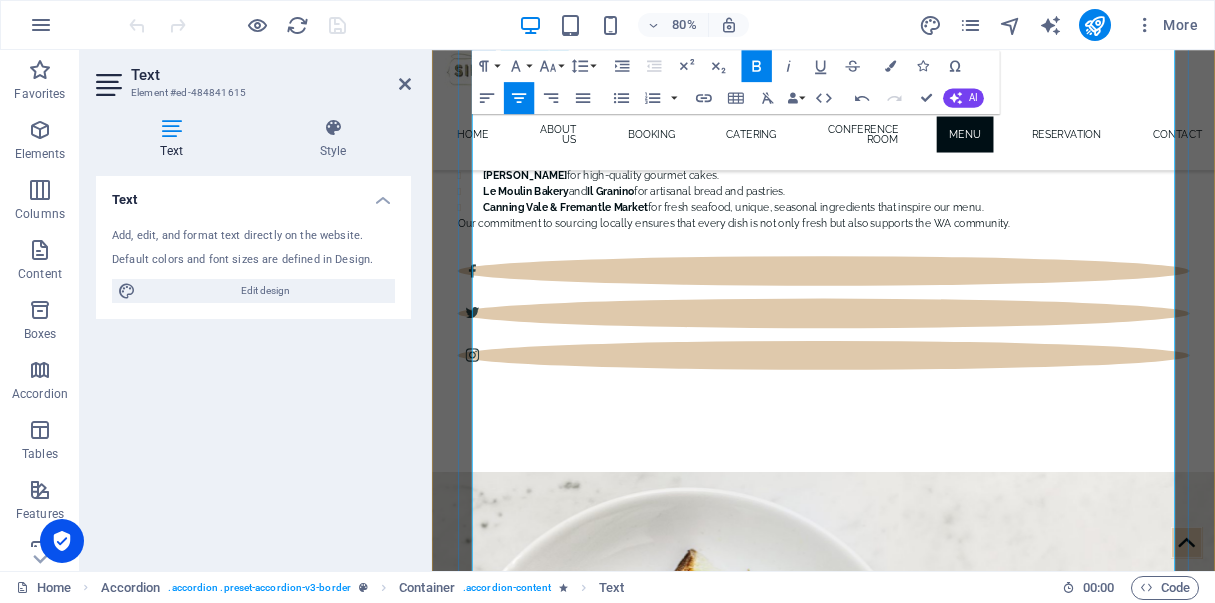 scroll, scrollTop: 5321, scrollLeft: 0, axis: vertical 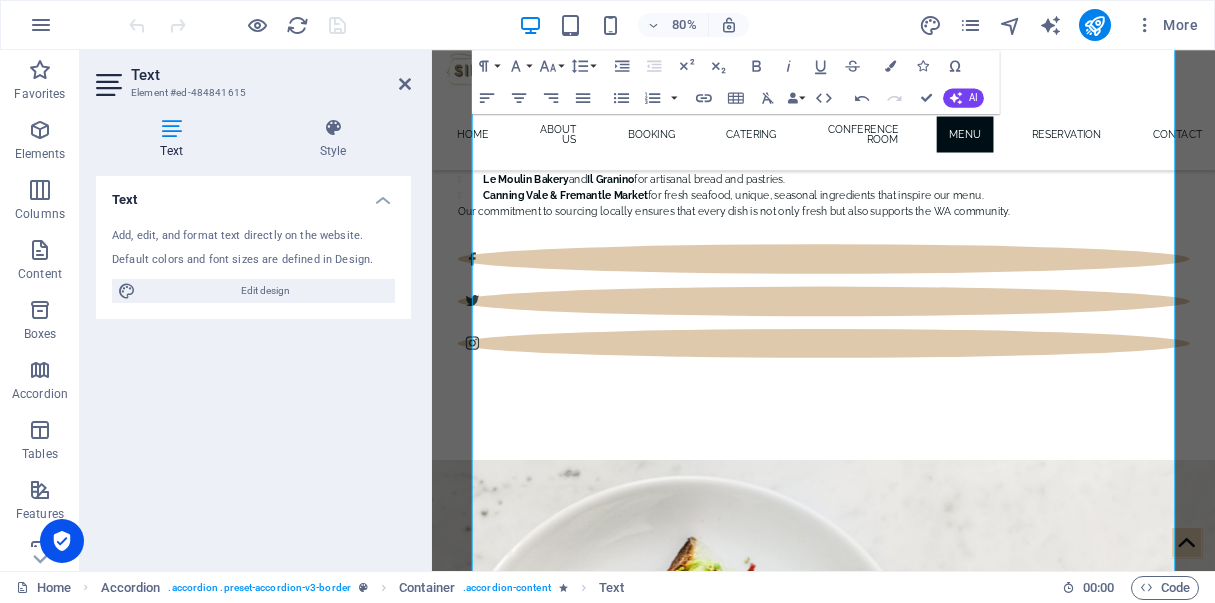 click on "Text Add, edit, and format text directly on the website. Default colors and font sizes are defined in Design. Edit design Alignment Left aligned Centered Right aligned" at bounding box center (253, 365) 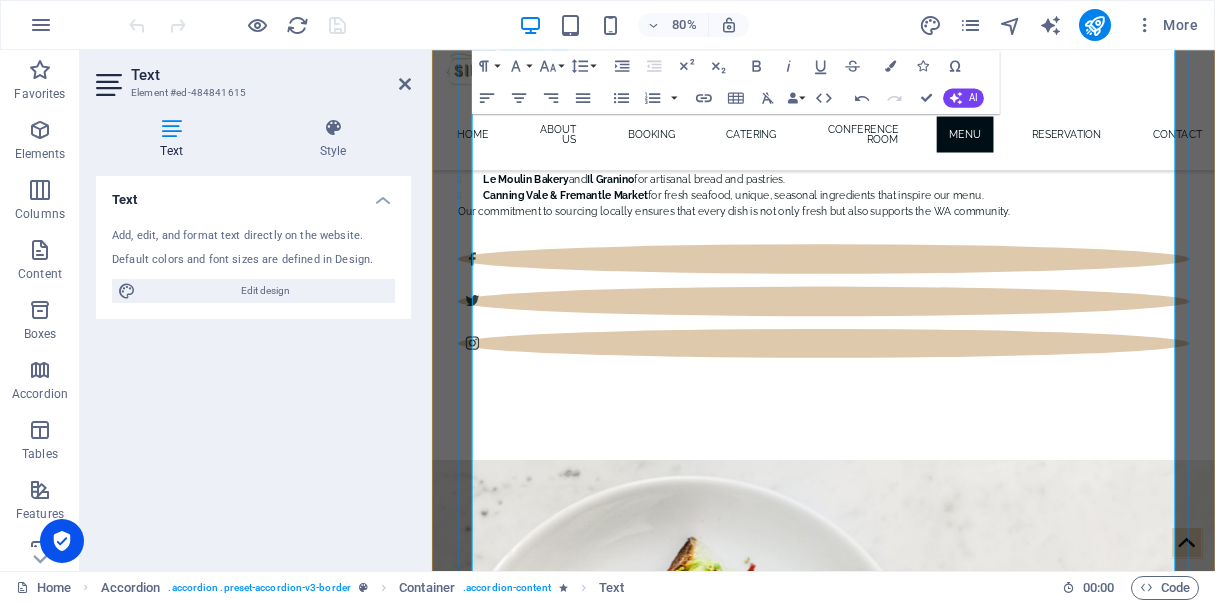 scroll, scrollTop: 3, scrollLeft: 16, axis: both 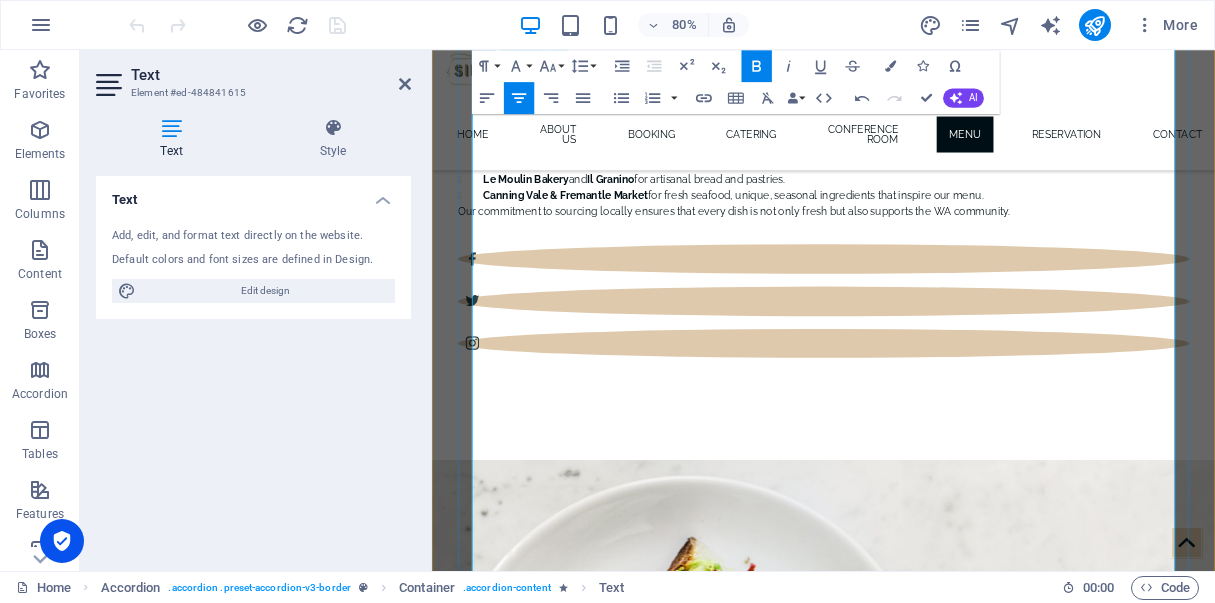 drag, startPoint x: 742, startPoint y: 432, endPoint x: 1067, endPoint y: 430, distance: 325.00616 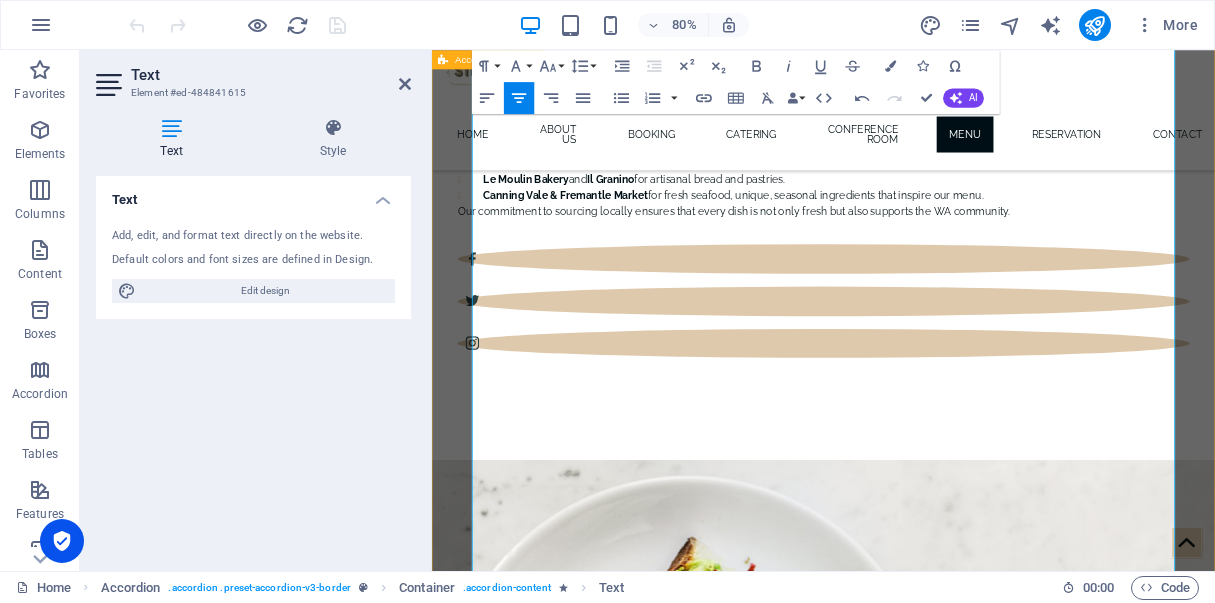 scroll, scrollTop: 0, scrollLeft: 11, axis: horizontal 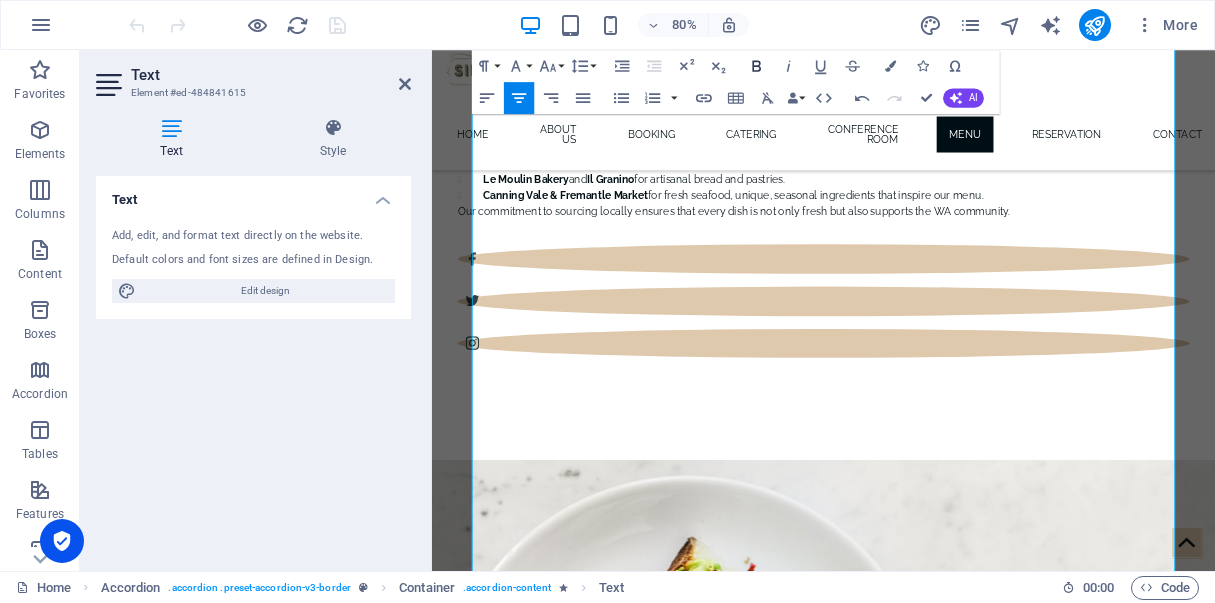 click 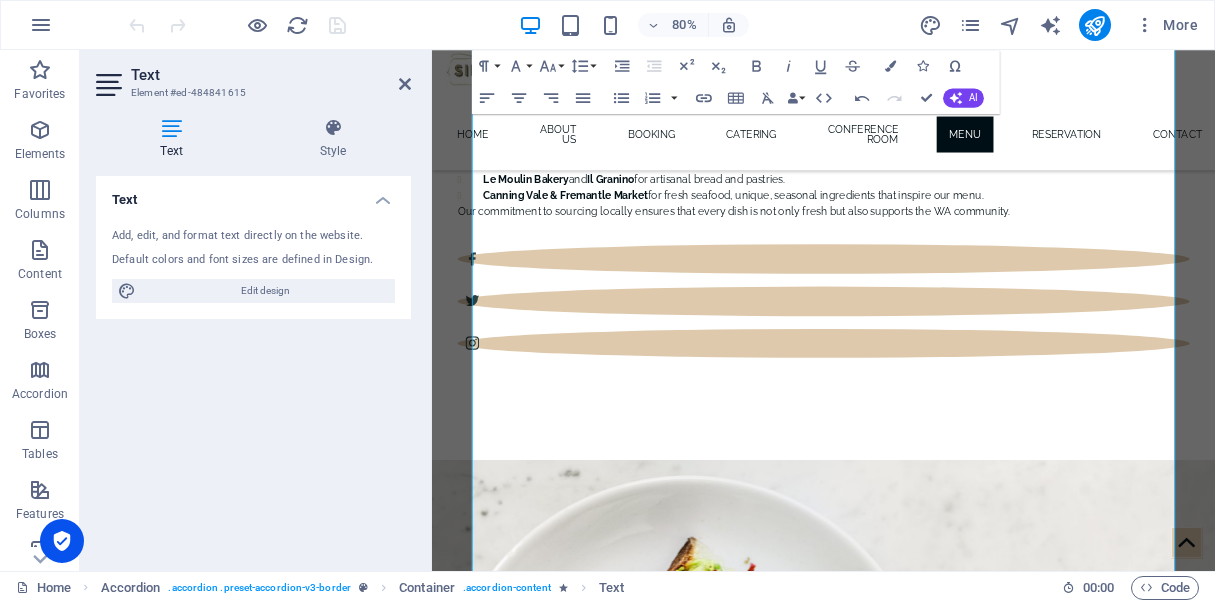 scroll, scrollTop: 0, scrollLeft: 11, axis: horizontal 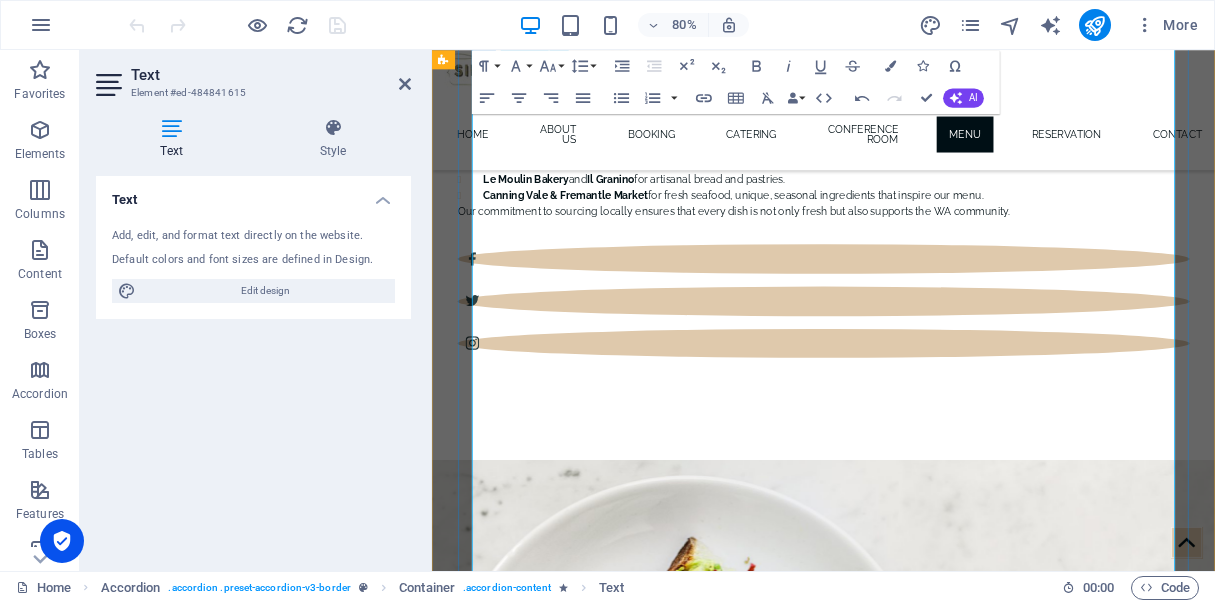 click on "APPETIZERS Vegan spring rolls  9.00  Cauliflower Popcorn with a tasty side dip (V)   9.00 Spiced & battered Wedges,  sweet chili sauce & sour cream (V)  10.50 Chips  served with traditional tomato or BBQ sauce (V)  REGULAR 7.50 - LARGE 10.50  Soup of the day  served with sourdough & butter 13.50 Soup and toastie marriage. SOD with a toasted cheese tomato SW  17.90   MAIN Lamb [PERSON_NAME] (Halal) (GF - option)   26.50 Mashed potato, Roasted Brussel sprout, green peas and red wine jus Butter chicken [PERSON_NAME] (GF option)  24.50 Steamed Rice, Naan bread   Herb & Parmesan crusted Barramundi Fillet (GF/Halal)  26.50 Ratatouille, capsicum, onion & tomato chutney  Free range chicken fillet (GF)  24.50 Baby carrot, sauteed mushroom, broccoli florets, Mushroom sauce    Seafood basket  24.50  Fresh Garden salad & side Chips   Chorizo Risotto (GF) (VEG option)  24.50 Mushroom Truffle Ravioli (V)  23.50" at bounding box center (921, 6333) 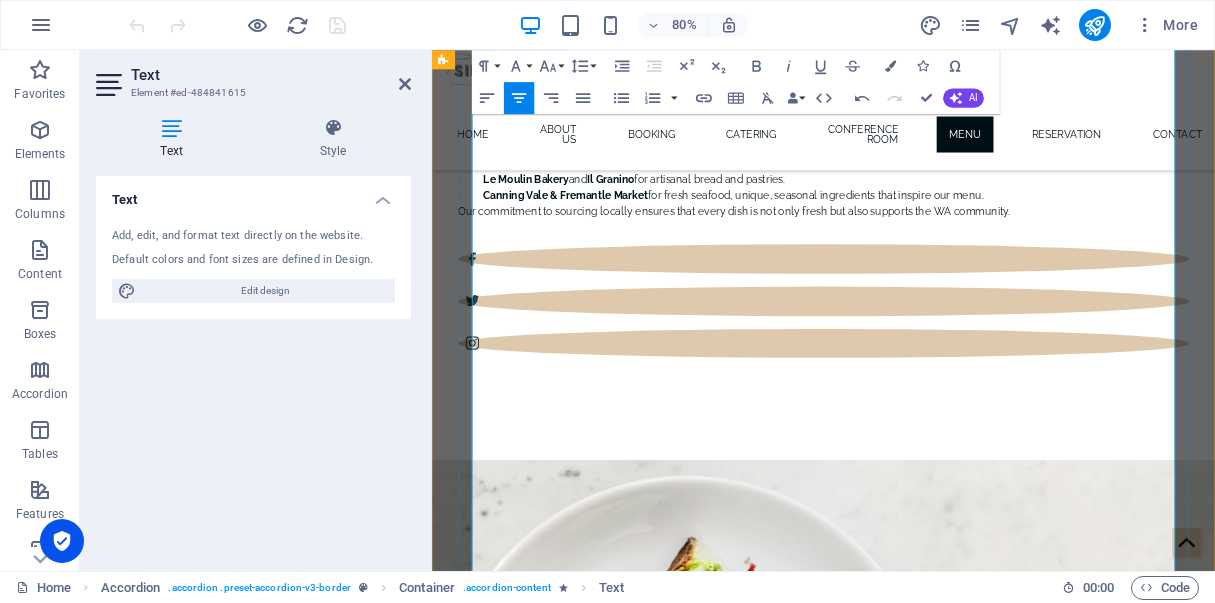 drag, startPoint x: 723, startPoint y: 449, endPoint x: 1158, endPoint y: 461, distance: 435.1655 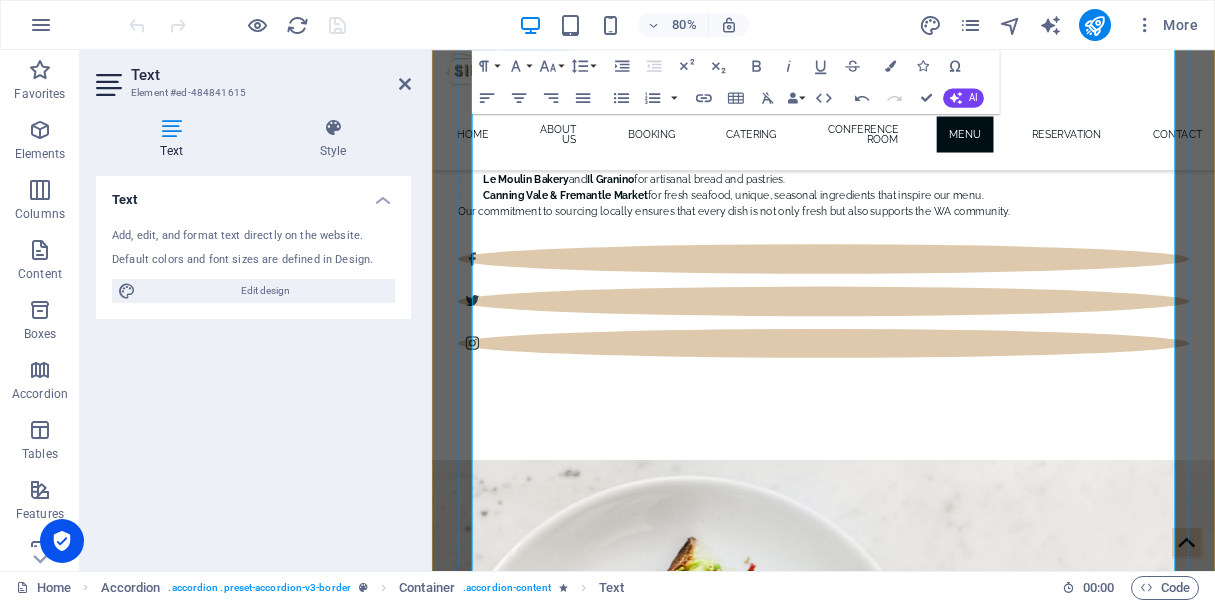 scroll, scrollTop: 0, scrollLeft: 8, axis: horizontal 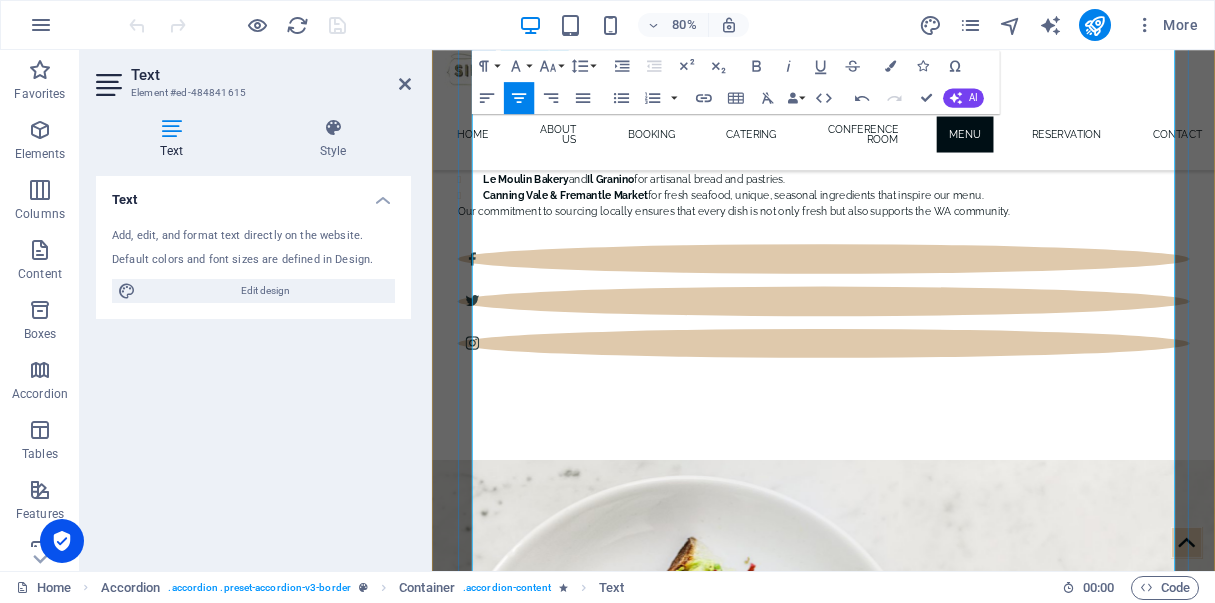 drag, startPoint x: 806, startPoint y: 488, endPoint x: 1004, endPoint y: 484, distance: 198.0404 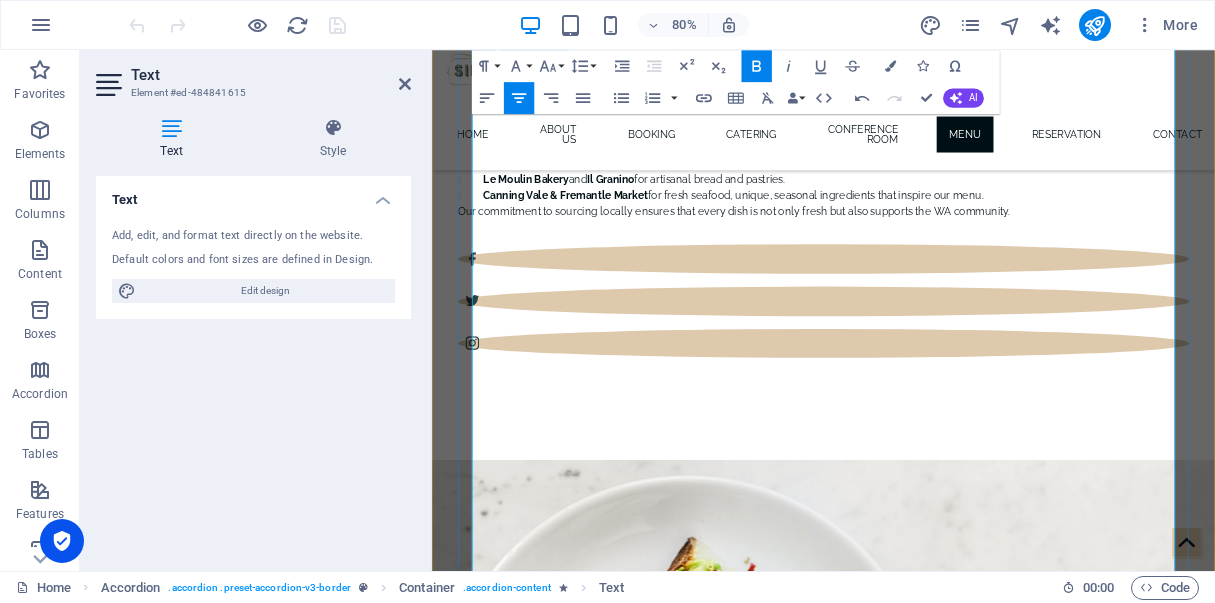scroll, scrollTop: 0, scrollLeft: 8, axis: horizontal 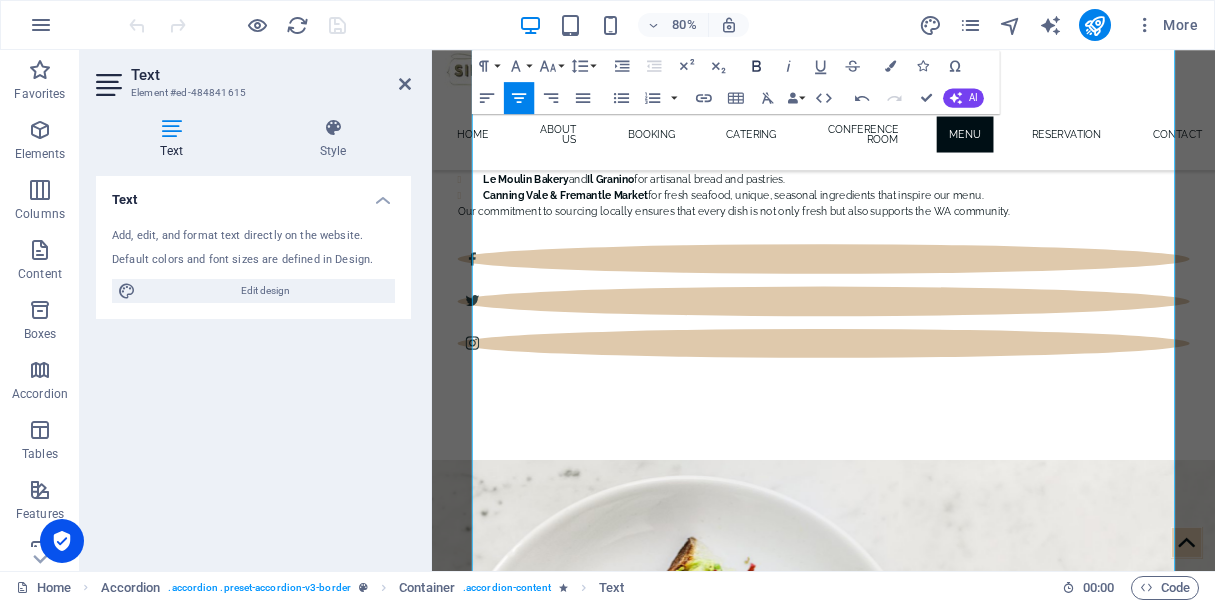 click 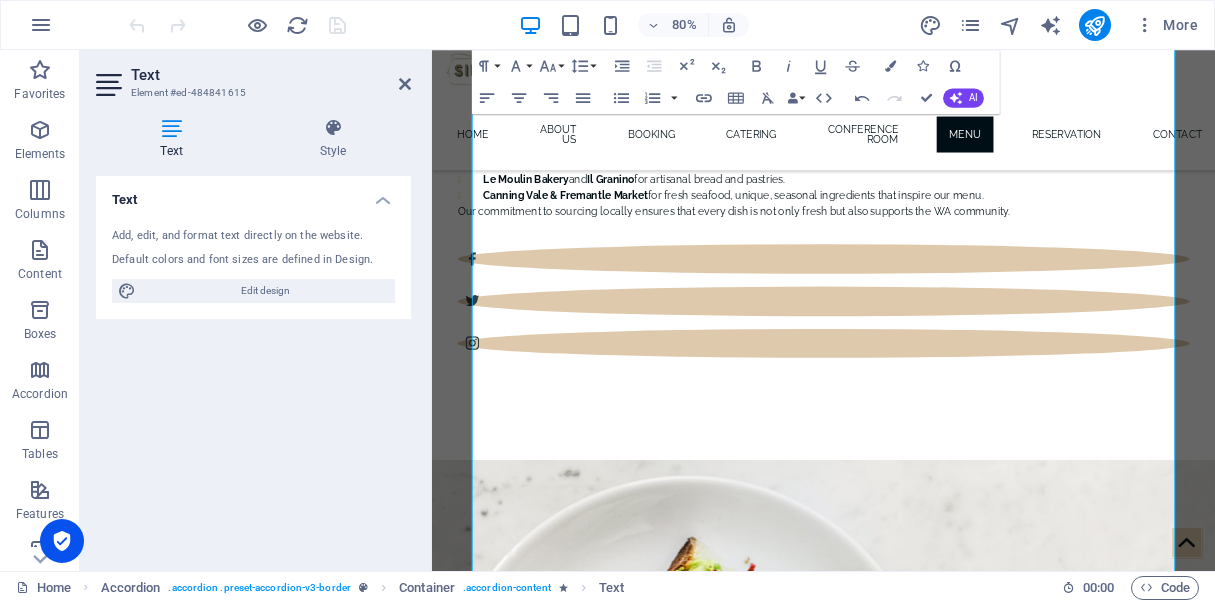 scroll, scrollTop: 0, scrollLeft: 8, axis: horizontal 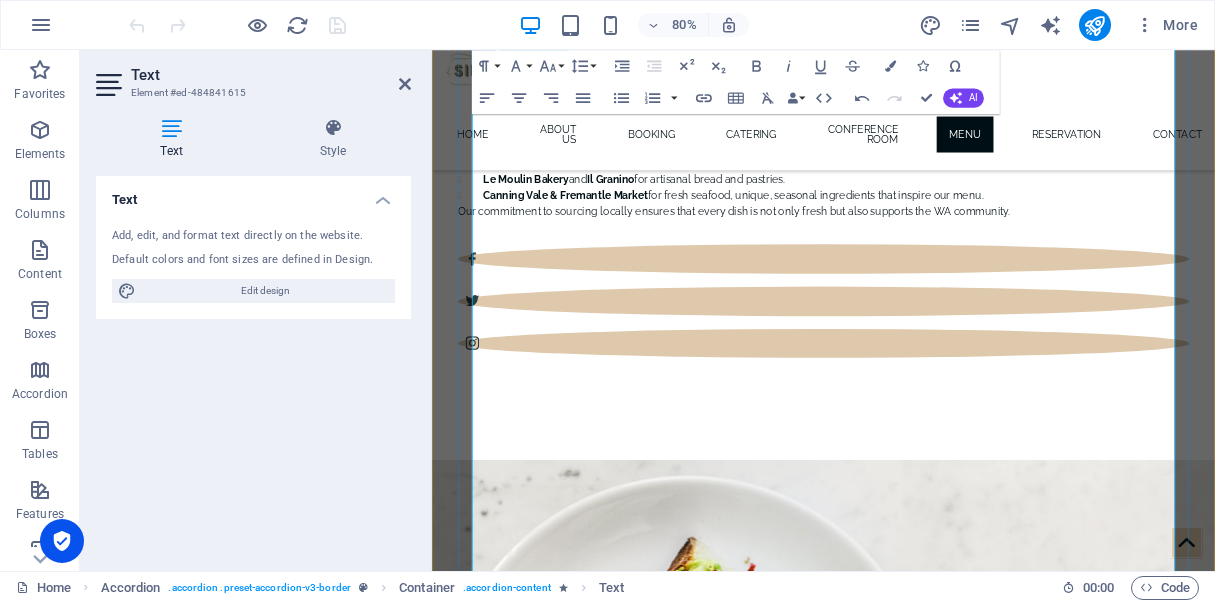 click on "APPETIZERS Vegan spring rolls  9.00  Cauliflower Popcorn with a tasty side dip (V)   9.00 Spiced & battered Wedges,  sweet chili sauce & sour cream (V)  10.50 Chips  served with traditional tomato or BBQ sauce (V)  REGULAR 7.50 - LARGE 10.50  Soup of the day  served with sourdough & butter 13.50 Soup and toastie marriage. SOD with a toasted cheese tomato SW  17.90   MAIN Lamb [PERSON_NAME] (Halal) (GF - option)   26.50 Coconut rice & paratha bread Steak - Marinated scotch fillet sous vide   24.50 Steamed Rice, Naan bread   Herb & Parmesan crusted Barramundi Fillet (GF/Halal)  26.50 Ratatouille, capsicum, onion & tomato chutney  Free range chicken fillet (GF)  24.50 Baby carrot, sauteed mushroom, broccoli florets, Mushroom sauce    Seafood basket  24.50  Fresh Garden salad & side Chips   Chorizo Risotto (GF) (VEG option)  24.50 Mushroom Truffle Ravioli (V)  23.50" at bounding box center [921, 6333] 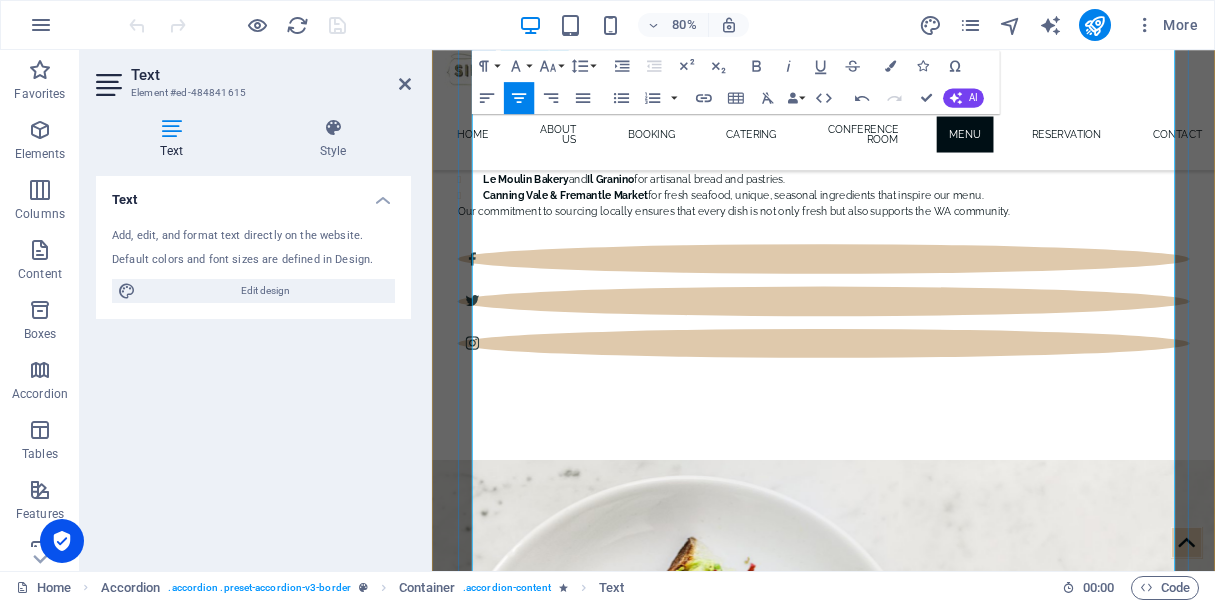 click on "APPETIZERS Vegan spring rolls  9.00  Cauliflower Popcorn with a tasty side dip (V)   9.00 Spiced & battered Wedges,  sweet chili sauce & sour cream (V)  10.50 Chips  served with traditional tomato or BBQ sauce (V)  REGULAR 7.50 - LARGE 10.50  Soup of the day  served with sourdough & butter 13.50 Soup and toastie marriage. SOD with a toasted cheese tomato SW  17.90   MAIN Lamb [PERSON_NAME] (Halal) (GF - option)   26.50 Coconut rice & paratha bread Steak - Marinated scotch fillet sous vide   24.50 Steamed Rice, Naan bread   Herb & Parmesan crusted Barramundi Fillet (GF/Halal)  26.50 Ratatouille, capsicum, onion & tomato chutney  Free range chicken fillet (GF)  24.50 Baby carrot, sauteed mushroom, broccoli florets, Mushroom sauce    Seafood basket  24.50  Fresh Garden salad & side Chips   Chorizo Risotto (GF) (VEG option)  24.50 Mushroom Truffle Ravioli (V)  23.50" at bounding box center [921, 6333] 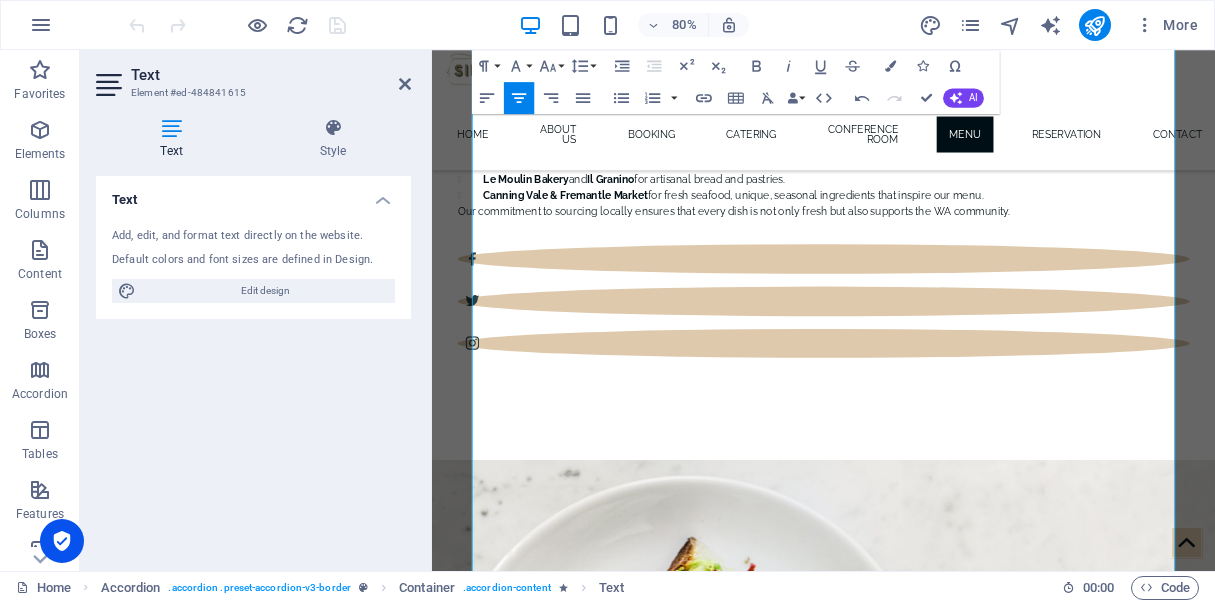 scroll, scrollTop: 512, scrollLeft: 4, axis: both 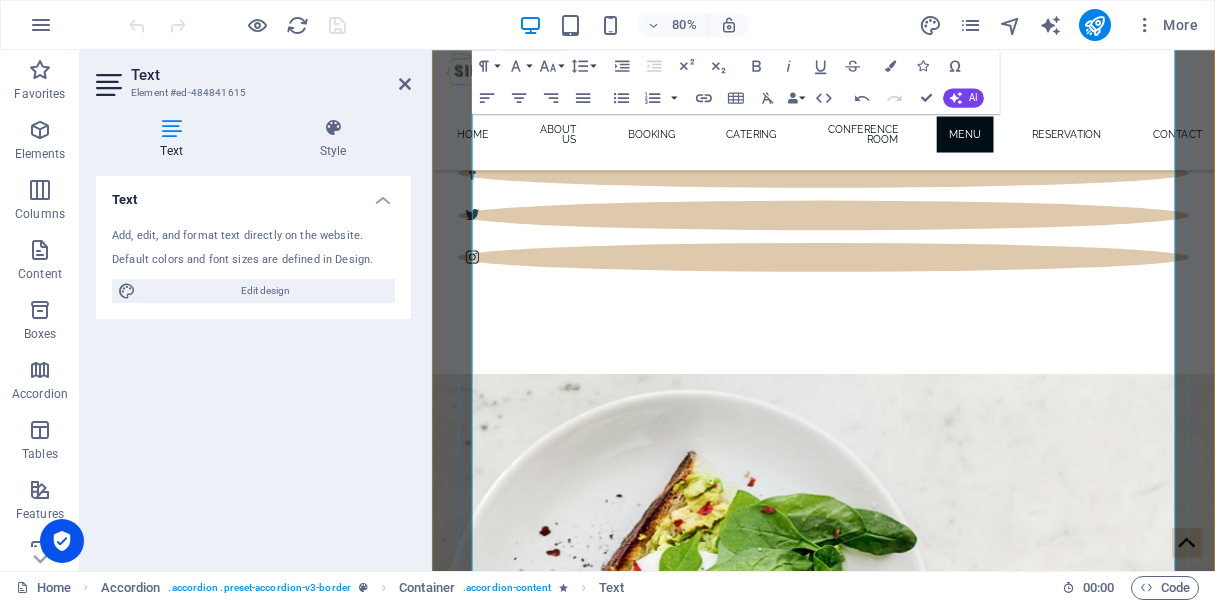 click on "APPETIZERS Vegan spring rolls  9.00  Cauliflower Popcorn with a tasty side dip (V)   9.00 Spiced & battered Wedges,  sweet chili sauce & sour cream (V)  10.50 Chips  served with traditional tomato or BBQ sauce (V)  REGULAR 7.50 - LARGE 10.50  Soup of the day  served with sourdough & butter 13.50 Soup and toastie marriage. SOD with a toasted cheese tomato SW  17.90   MAIN Lamb [PERSON_NAME] (Halal) (GF - option)   26.50 Coconut rice & paratha bread Steak - Marinated scotch fillet sous vide   29.50 Roasted sweet potato, cauliflower, caramelised onion, chipotle, sage oil   Herb & Parmesan crusted Barramundi Fillet (GF/Halal)  26.50 Ratatouille, capsicum, onion & tomato chutney  Free range chicken fillet (GF)  24.50 Baby carrot, sauteed mushroom, broccoli florets, Mushroom sauce    Seafood basket  24.50  Fresh Garden salad & side Chips   Chorizo Risotto (GF) (VEG option)  24.50 Mushroom Truffle Ravioli (V)  23.50" at bounding box center (921, 6225) 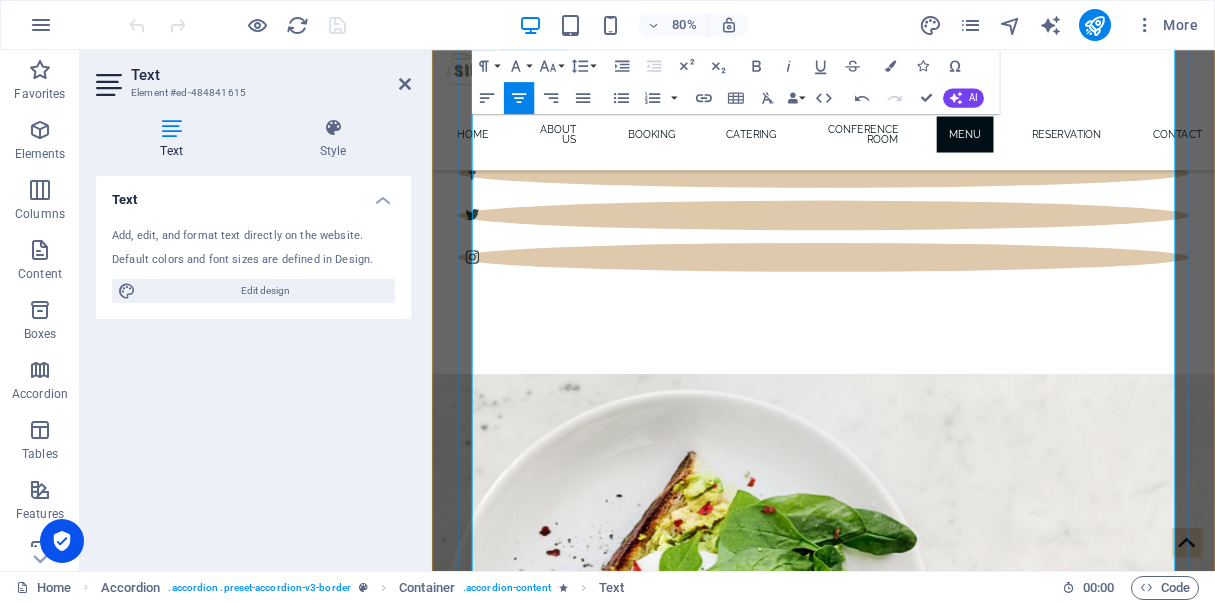 drag, startPoint x: 817, startPoint y: 504, endPoint x: 993, endPoint y: 499, distance: 176.07101 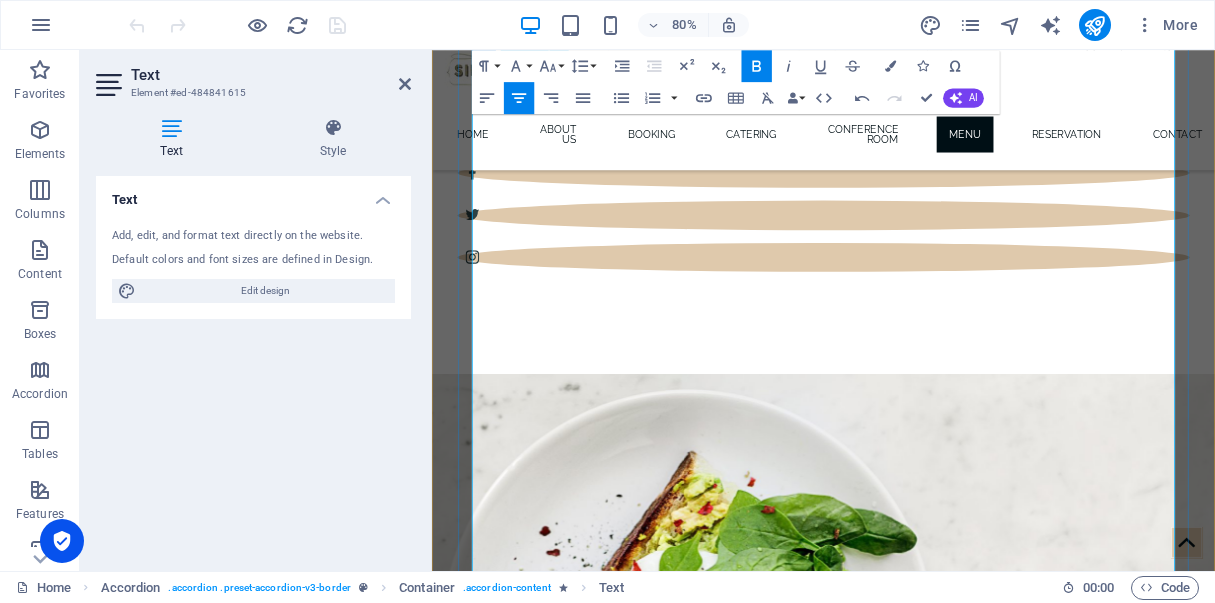 scroll, scrollTop: 512, scrollLeft: 4, axis: both 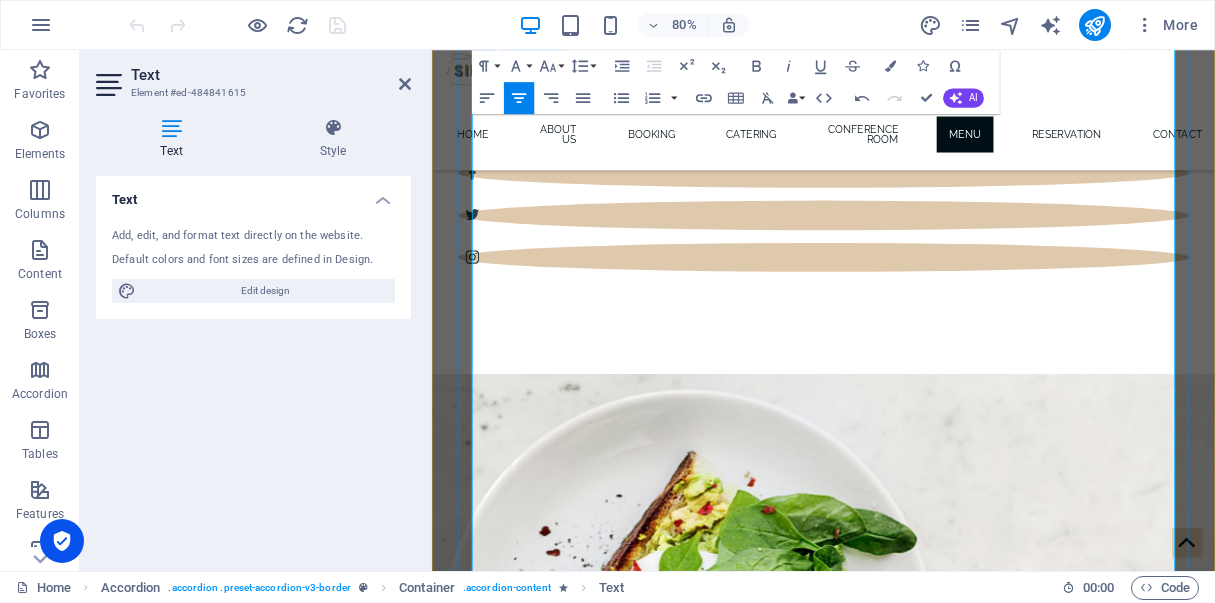 click on "APPETIZERS Vegan spring rolls  9.00  Cauliflower Popcorn with a tasty side dip (V)   9.00 Spiced & battered Wedges,  sweet chili sauce & sour cream (V)  10.50 Chips  served with traditional tomato or BBQ sauce (V)  REGULAR 7.50 - LARGE 10.50  Soup of the day  served with sourdough & butter 13.50 Soup and toastie marriage. SOD with a toasted cheese tomato SW  17.90   MAIN Lamb [PERSON_NAME] (Halal) (GF - option)   26.50 Coconut rice & paratha bread Steak - Marinated scotch fillet sous vide   29.50 Roasted sweet potato, cauliflower, caramelised onion, chipotle, sage oil   Herb & Parmesan crusted Barramundi Fillet (GF/Halal)  26.50 Ratatouille, capsicum, onion & tomato chutney  Nasi Lemak (GF)  24.50 Baby carrot, sauteed mushroom, broccoli florets, Mushroom sauce    Seafood basket  24.50  Fresh Garden salad & side Chips   Chorizo Risotto (GF) (VEG option)  24.50 Mushroom Truffle Ravioli (V)  23.50" at bounding box center (921, 6225) 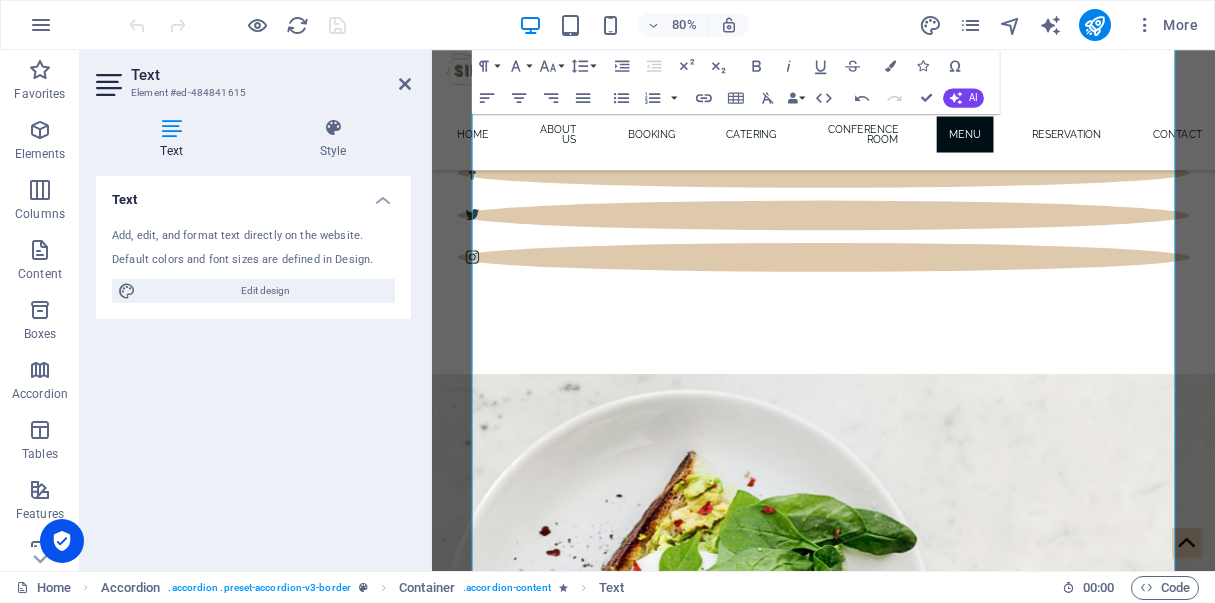 scroll, scrollTop: 0, scrollLeft: 11, axis: horizontal 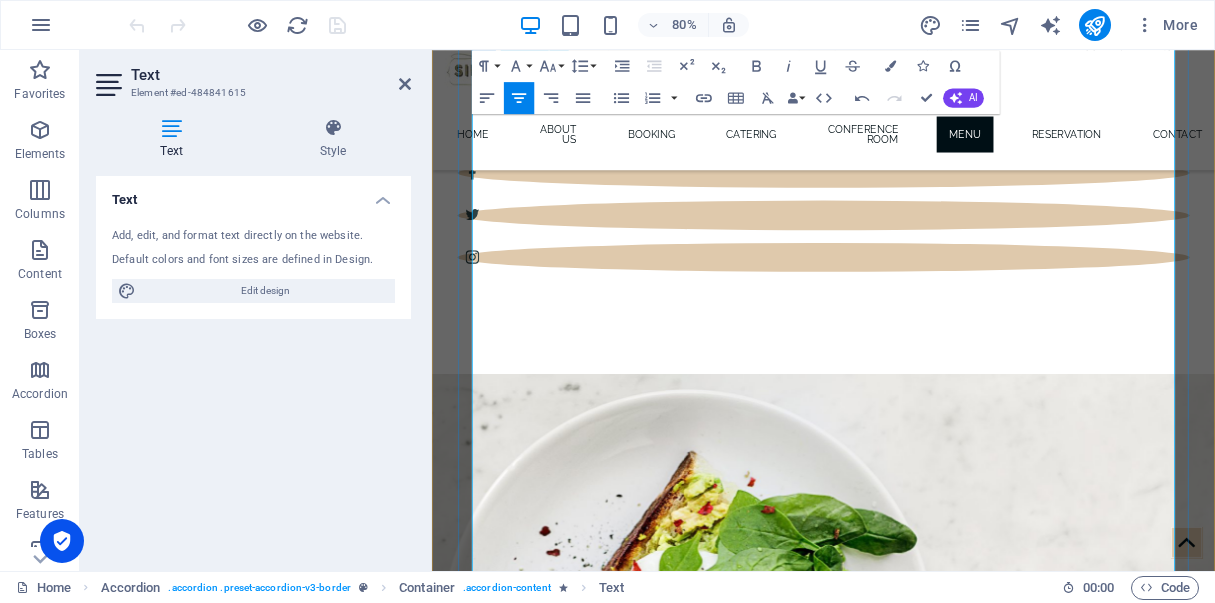 click on "APPETIZERS Vegan spring rolls  9.00  Cauliflower Popcorn with a tasty side dip (V)   9.00 Spiced & battered Wedges,  sweet chili sauce & sour cream (V)  10.50 Chips  served with traditional tomato or BBQ sauce (V)  REGULAR 7.50 - LARGE 10.50  Soup of the day  served with sourdough & butter 13.50 Soup and toastie marriage. SOD with a toasted cheese tomato SW  17.90   MAIN Lamb [PERSON_NAME] (Halal) (GF - option)   26.50 Coconut rice & paratha bread Steak - Marinated scotch fillet sous vide   29.50 Roasted sweet potato, cauliflower, caramelised onion, chipotle, sage oil   Herb & Parmesan crusted Barramundi Fillet (GF/Halal)  26.50 Ratatouille, capsicum, onion & tomato chutney  Nasi Lemak (GF)  24.50 Fried chicken fillets (Free-range)     Seafood basket  24.50  Fresh Garden salad & side Chips   Chorizo Risotto (GF) (VEG option)  24.50 Mushroom Truffle Ravioli (V)  23.50" at bounding box center (921, 6235) 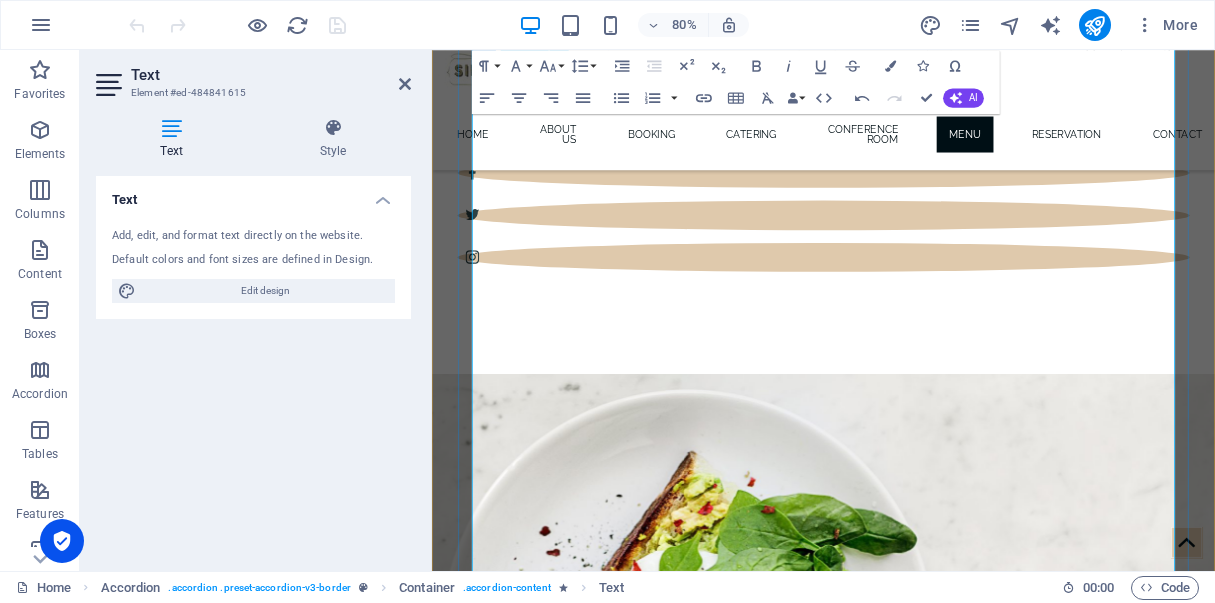 scroll, scrollTop: 658, scrollLeft: 8, axis: both 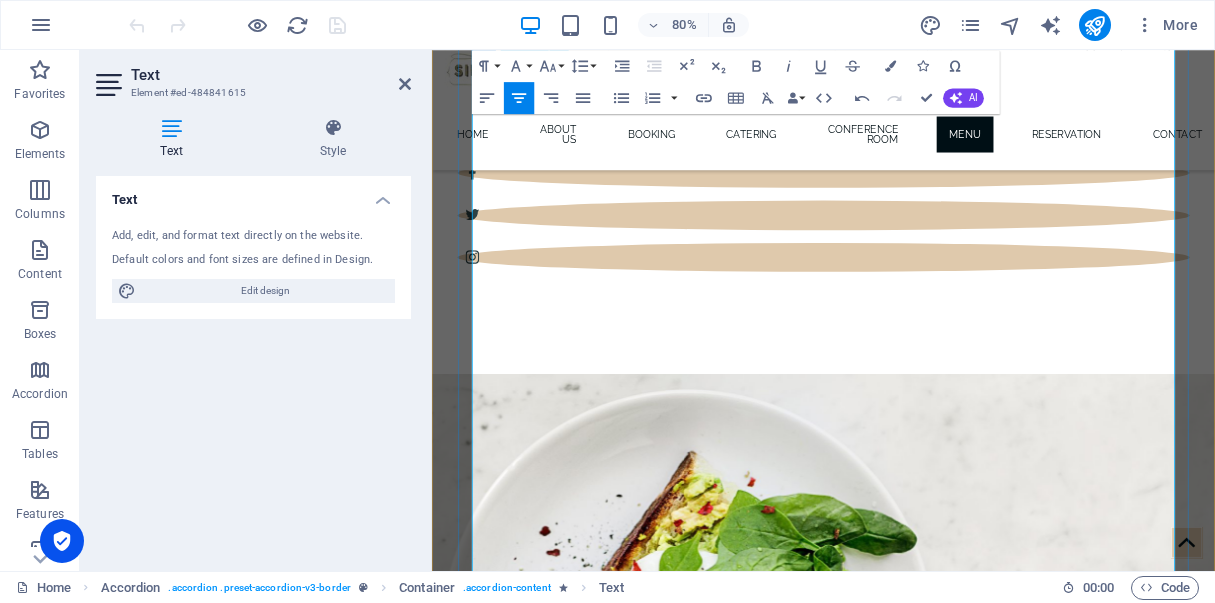 drag, startPoint x: 802, startPoint y: 636, endPoint x: 1006, endPoint y: 644, distance: 204.1568 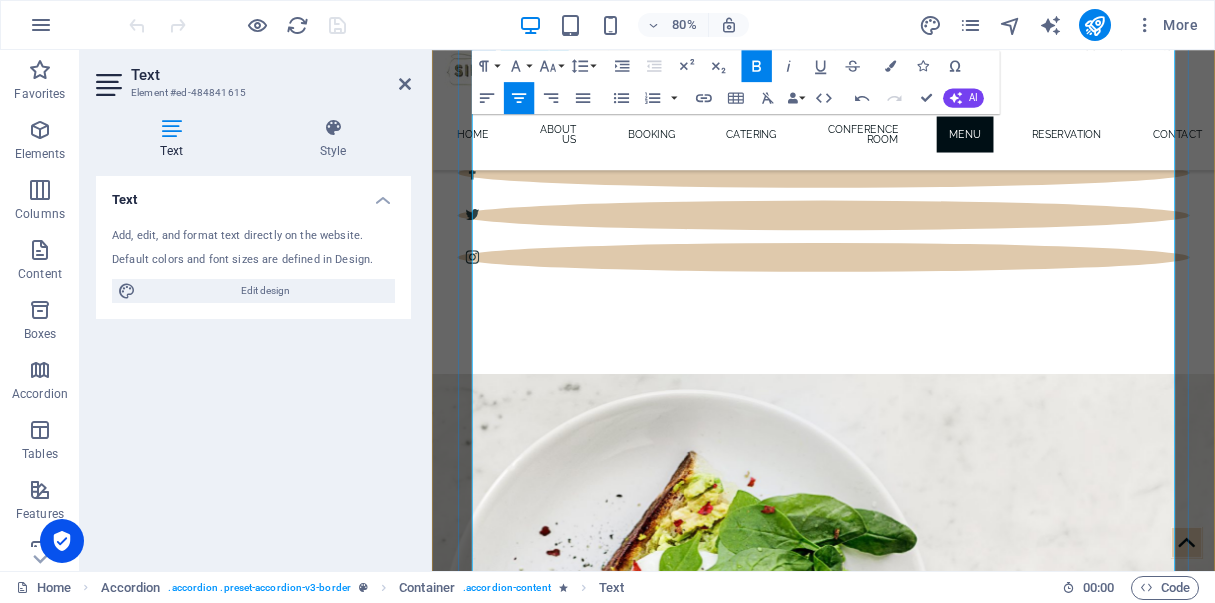 scroll, scrollTop: 658, scrollLeft: 8, axis: both 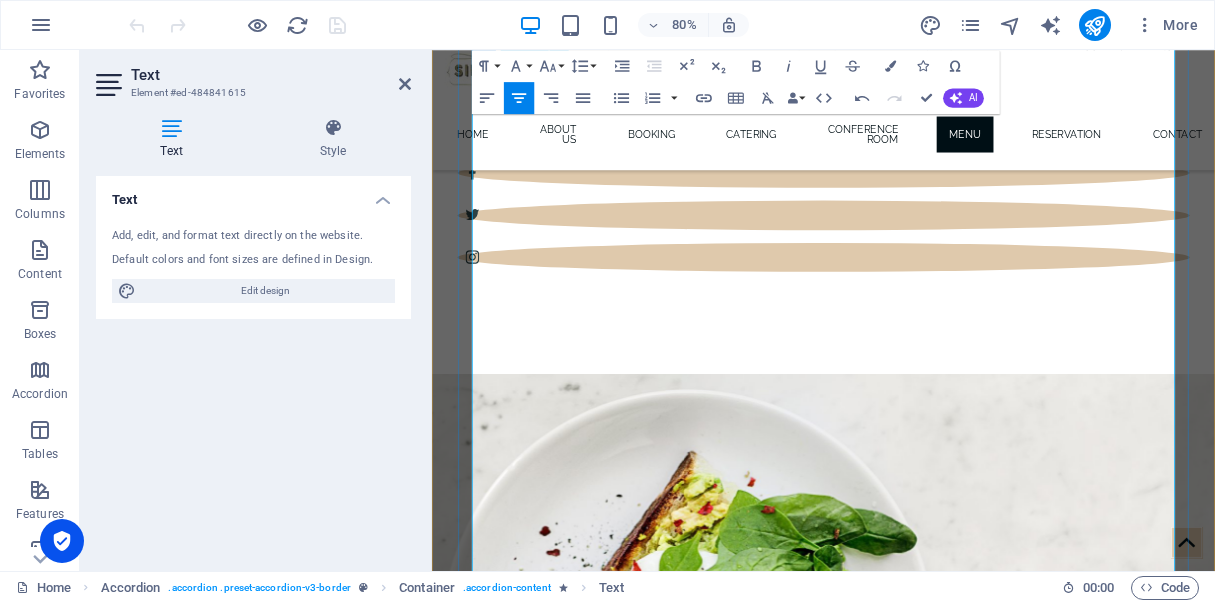 drag, startPoint x: 979, startPoint y: 637, endPoint x: 802, endPoint y: 632, distance: 177.0706 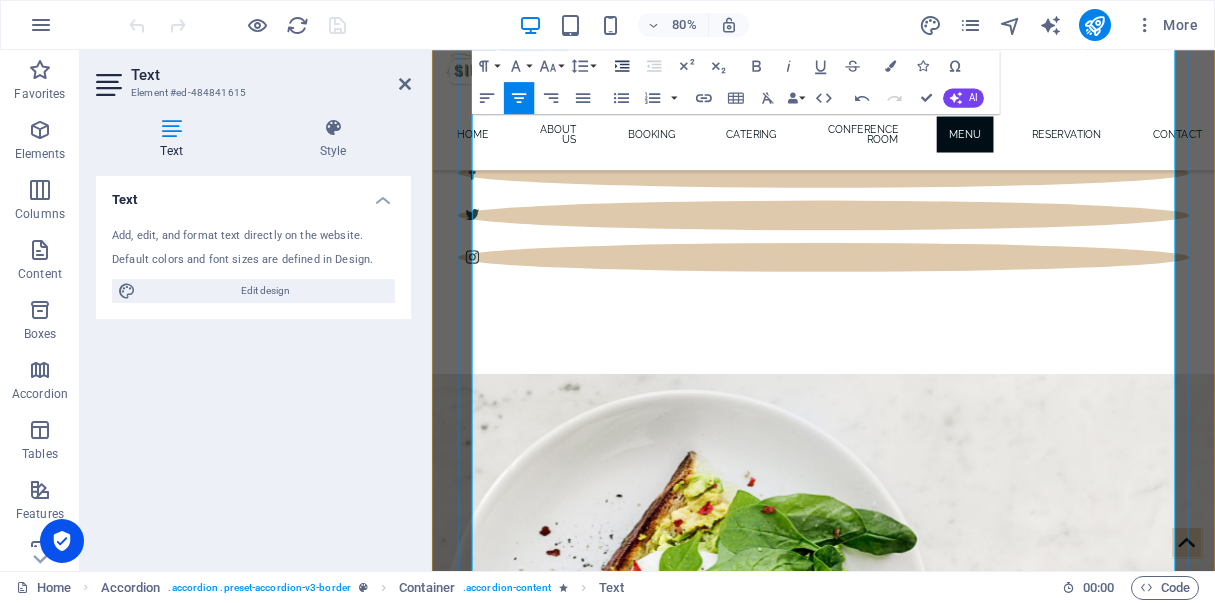 scroll, scrollTop: 0, scrollLeft: 11, axis: horizontal 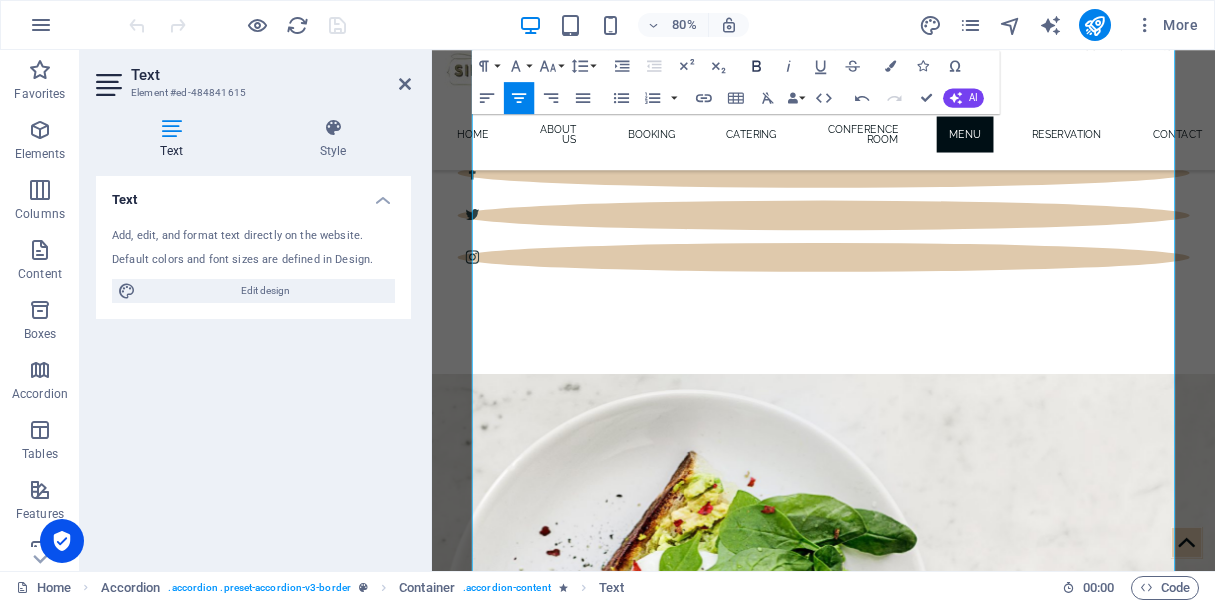 click on "Bold" at bounding box center (757, 66) 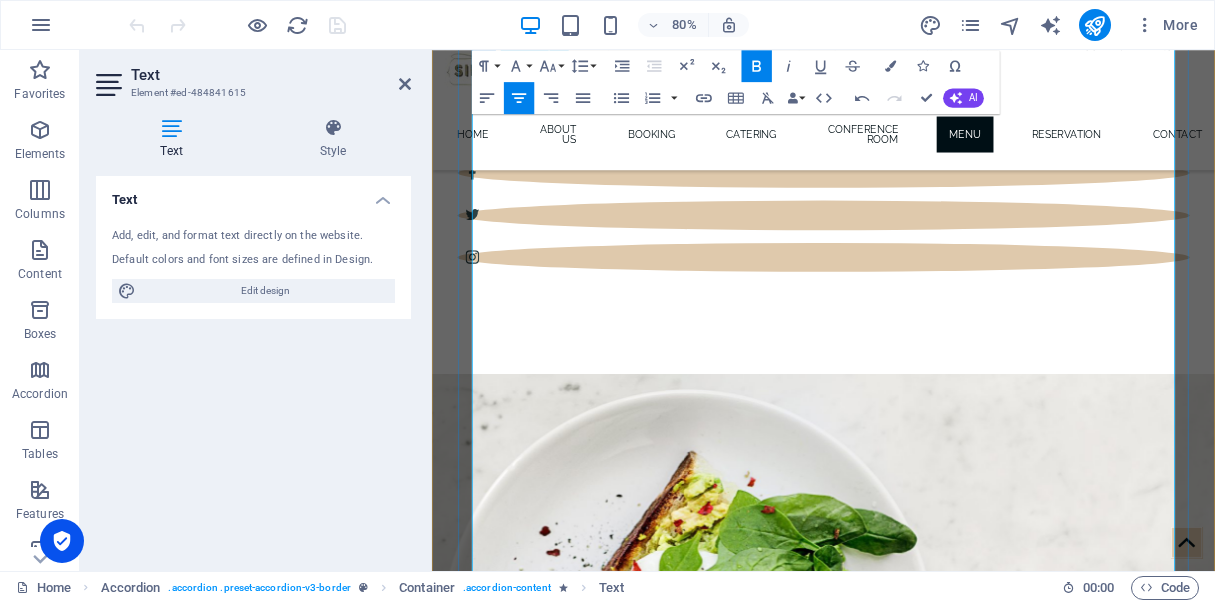 scroll, scrollTop: 0, scrollLeft: 11, axis: horizontal 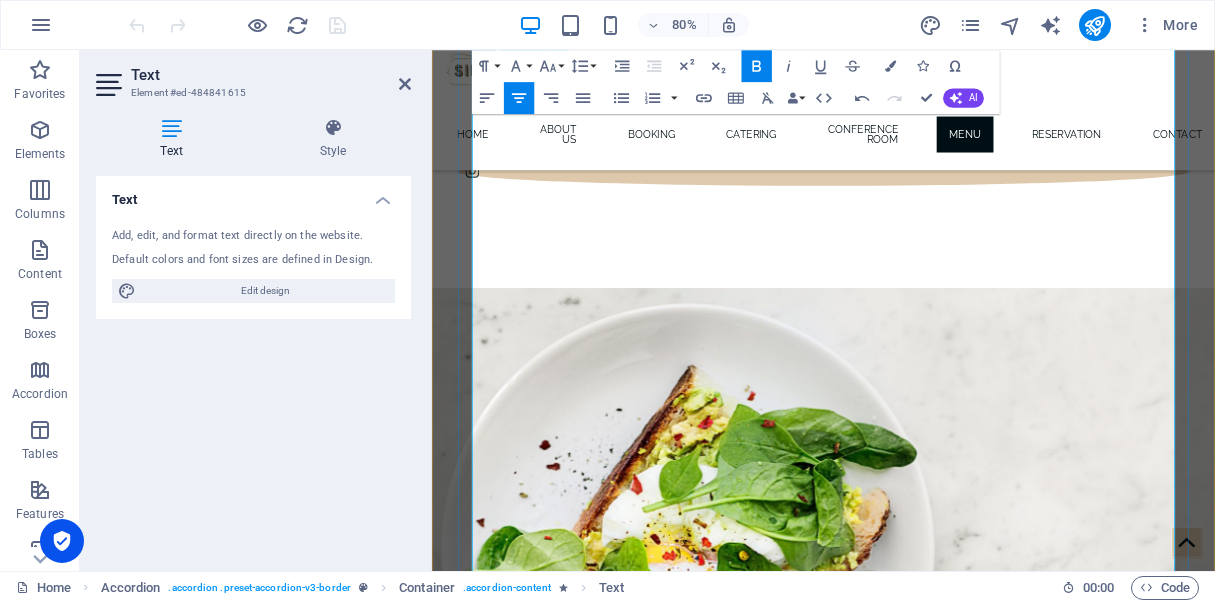 click on "APPETIZERS Vegan spring rolls  9.00  Cauliflower Popcorn with a tasty side dip (V)   9.00 Spiced & battered Wedges,  sweet chili sauce & sour cream (V)  10.50 Chips  served with traditional tomato or BBQ sauce (V)  REGULAR 7.50 - LARGE 10.50  Soup of the day  served with sourdough & butter 13.50 Soup and toastie marriage. SOD with a toasted cheese tomato SW  17.90   MAIN Lamb [PERSON_NAME] (Halal) (GF - option)   26.50 Coconut rice & paratha bread Steak - Marinated scotch fillet sous vide   29.50 Roasted sweet potato, cauliflower, caramelised onion, chipotle, sage oil   Herb & Parmesan crusted Barramundi Fillet (GF/Halal)  26.50 Ratatouille, capsicum, onion & tomato chutney  Nasi Lemak (GF)  24.50 Fried chicken fillets (Free-range)  Coconut rice, sambal, fried anchovies, slices cucumber, roasted peanut, boiled egg   Seafood basket  24.50  Fresh Garden salad & side Chips   Risotto - your choice (GF)   24.50 Mushroom Truffle Ravioli (V)  23.50" at bounding box center [921, 6127] 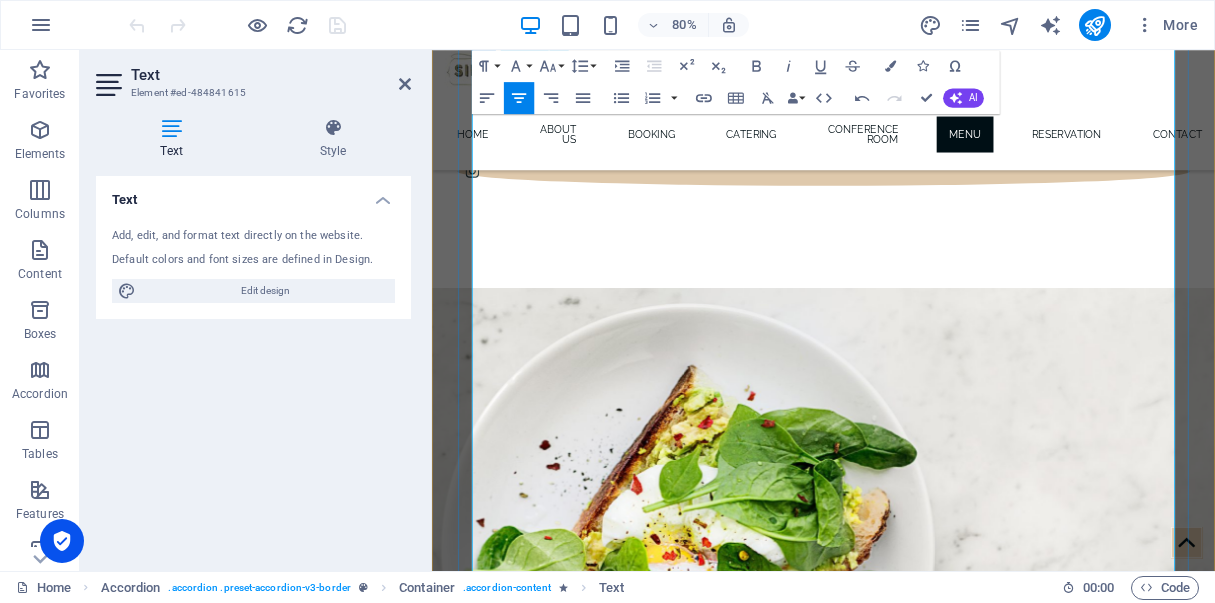 click on "APPETIZERS Vegan spring rolls  9.00  Cauliflower Popcorn with a tasty side dip (V)   9.00 Spiced & battered Wedges,  sweet chili sauce & sour cream (V)  10.50 Chips  served with traditional tomato or BBQ sauce (V)  REGULAR 7.50 - LARGE 10.50  Soup of the day  served with sourdough & butter 13.50 Soup and toastie marriage. SOD with a toasted cheese tomato SW  17.90   MAIN Lamb [PERSON_NAME] (Halal) (GF - option)   26.50 Coconut rice & paratha bread Steak - Marinated scotch fillet sous vide   29.50 Roasted sweet potato, cauliflower, caramelised onion, chipotle, sage oil   Herb & Parmesan crusted Barramundi Fillet (GF/Halal)  26.50 Ratatouille, capsicum, onion & tomato chutney  Nasi Lemak (GF)  24.50 Fried chicken fillets (Free-range)  Coconut rice, sambal, fried anchovies, slices cucumber, roasted peanut, boiled egg   Seafood basket  24.50  Fresh Garden salad & side Chips   Risotto - your choice (GF)   24.50 Mushroom Truffle Ravioli (V)  23.50" at bounding box center (921, 6127) 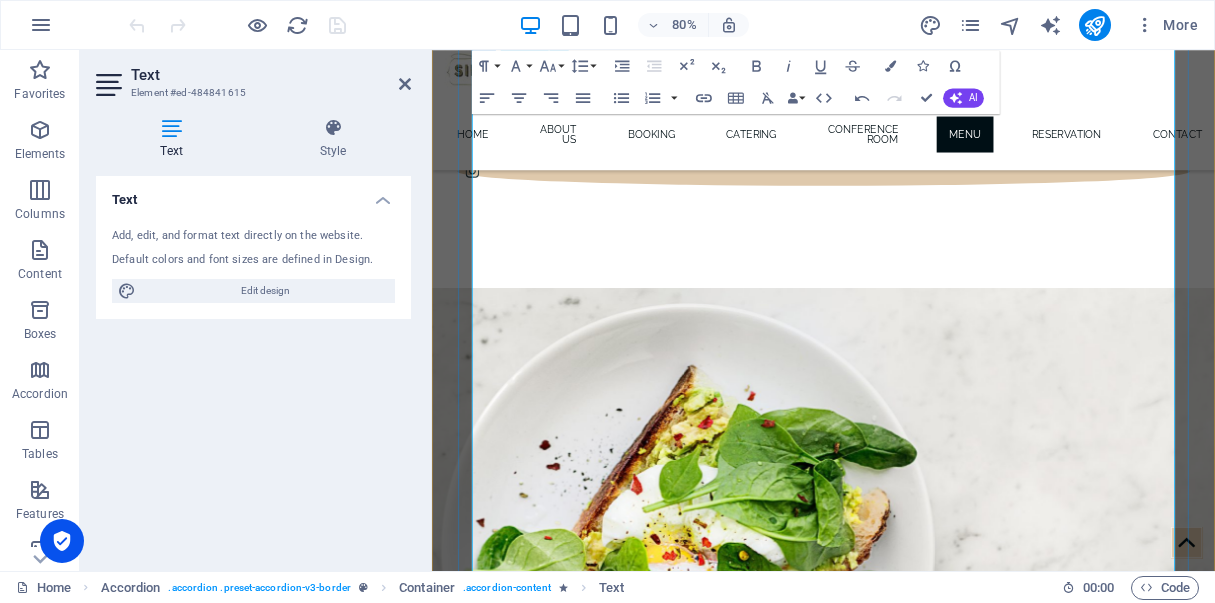 scroll, scrollTop: 0, scrollLeft: 11, axis: horizontal 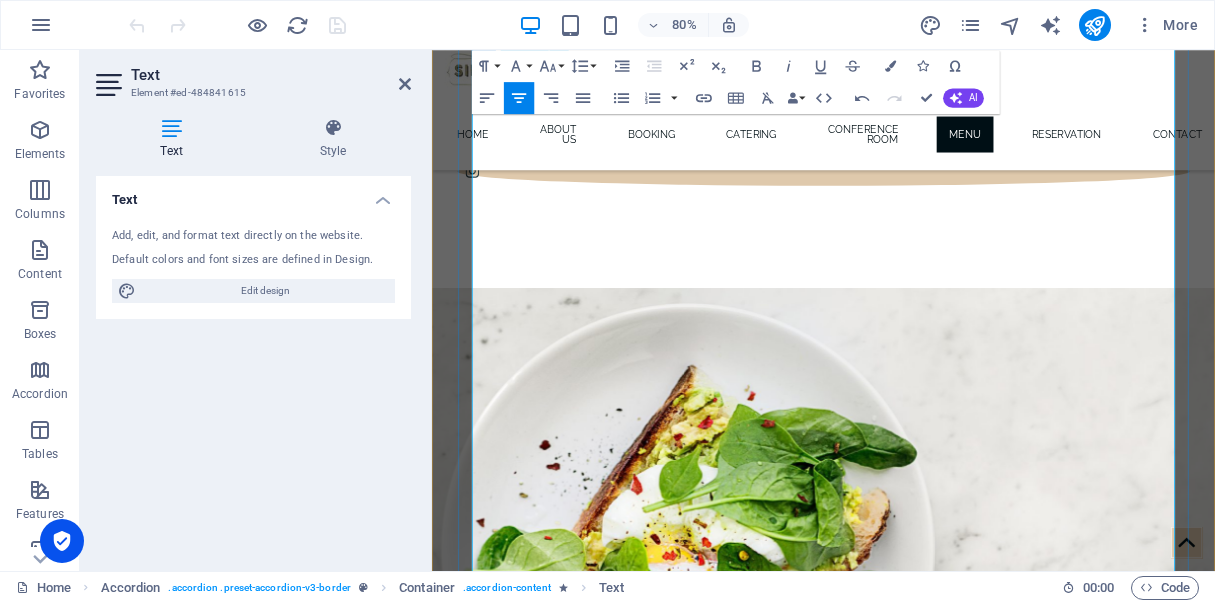 click on "APPETIZERS Vegan spring rolls  9.00  Cauliflower Popcorn with a tasty side dip (V)   9.00 Spiced & battered Wedges,  sweet chili sauce & sour cream (V)  10.50 Chips  served with traditional tomato or BBQ sauce (V)  REGULAR 7.50 - LARGE 10.50  Soup of the day  served with sourdough & butter 13.50 Soup and toastie marriage. SOD with a toasted cheese tomato SW  17.90   MAIN Lamb [PERSON_NAME] (Halal) (GF - option)   26.50 Coconut rice & paratha bread Steak - Marinated scotch fillet sous vide   29.50 Roasted sweet potato, cauliflower, caramelised onion, chipotle, sage oil   Herb & Parmesan crusted Barramundi Fillet (GF/Halal)  26.50 Ratatouille, capsicum, onion & tomato chutney  Nasi Lemak (GF)  24.50 Fried chicken fillets (Free-range)  Coconut rice, sambal, fried anchovies, slices cucumber, roasted peanut, boiled egg   Seafood basket  24.50  Fresh Garden salad & side Chips   Risotto - your choice (GF)   24.50 Mushroom Truffle Ravioli (V)  23.50" at bounding box center (921, 6137) 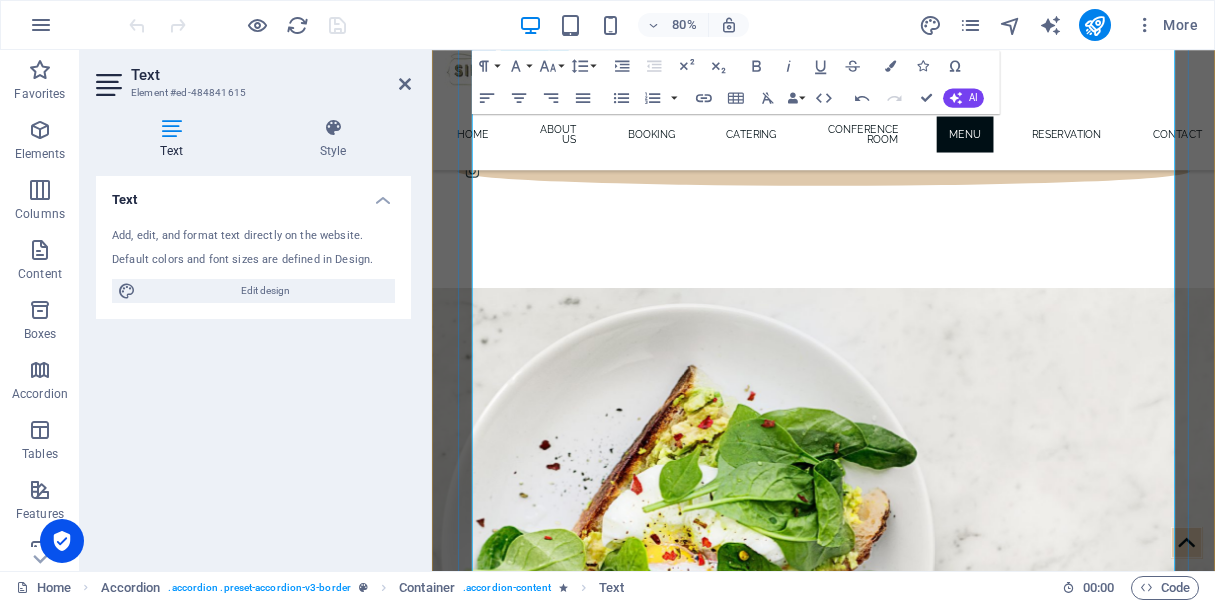 scroll, scrollTop: 258, scrollLeft: 8, axis: both 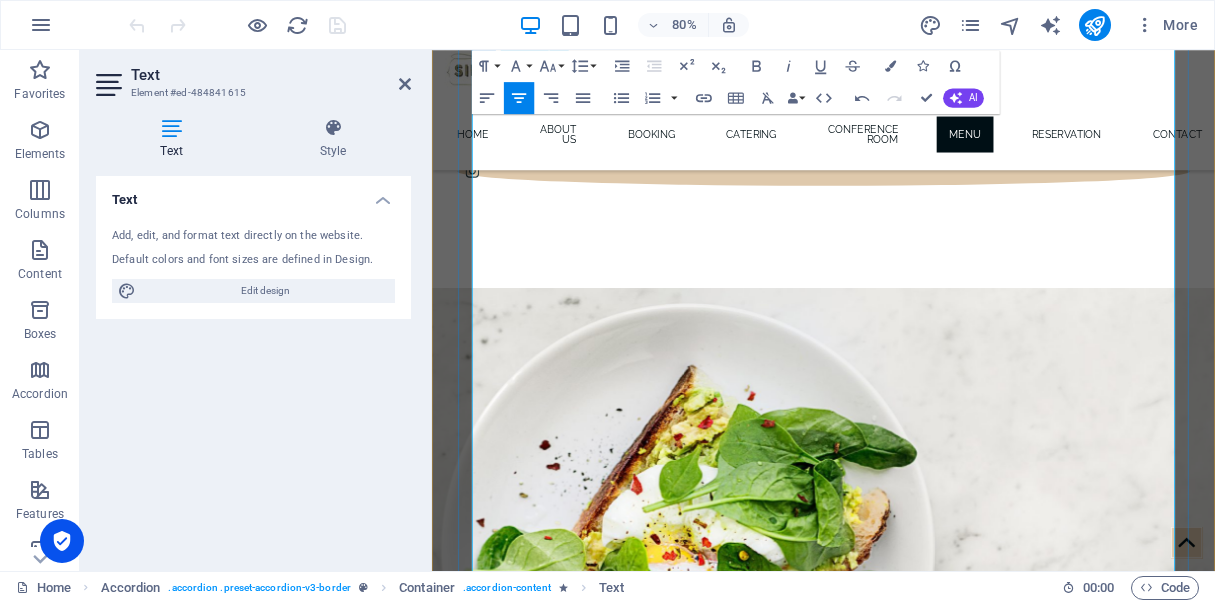 drag, startPoint x: 991, startPoint y: 581, endPoint x: 752, endPoint y: 572, distance: 239.1694 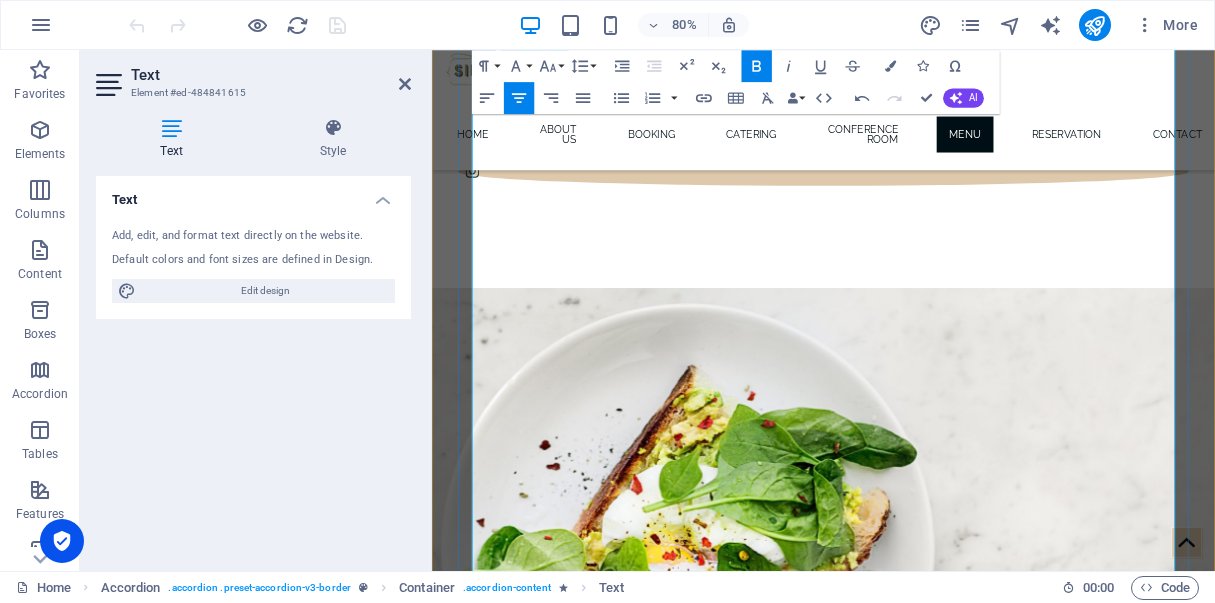 drag, startPoint x: 798, startPoint y: 651, endPoint x: 820, endPoint y: 643, distance: 23.409399 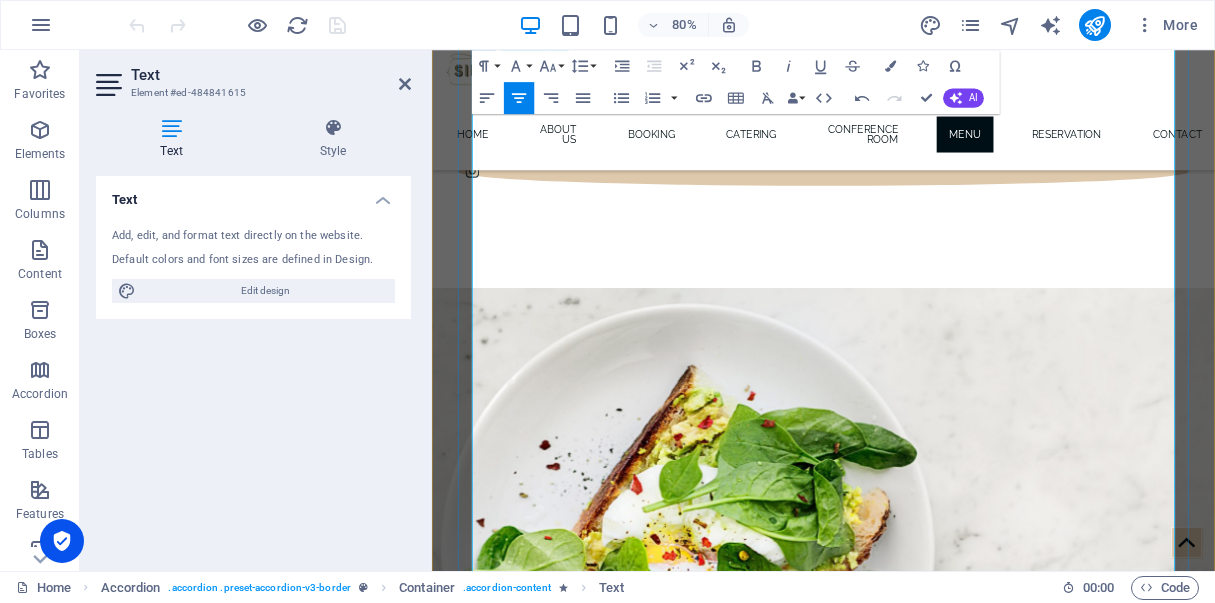 click on "APPETIZERS Vegan spring rolls  9.00  Cauliflower Popcorn with a tasty side dip (V)   9.00 Spiced & battered Wedges,  sweet chili sauce & sour cream (V)  10.50 Chips  served with traditional tomato or BBQ sauce (V)  REGULAR 7.50 - LARGE 10.50  Soup of the day  served with sourdough & butter 13.50 Soup and toastie marriage. SOD with a toasted cheese tomato SW  17.90   MAIN Lamb [PERSON_NAME] (Halal) (GF - option)   26.50 Coconut rice & paratha bread Steak - Marinated scotch fillet sous vide   29.50 Roasted sweet potato, cauliflower, caramelised onion, chipotle, sage oil   Herb & Parmesan crusted Barramundi Fillet (GF/Halal)  26.50 Ratatouille, capsicum, onion & tomato chutney  Nasi Lemak (GF)  24.50 Fried chicken fillets (Free-range)  Coconut rice, sambal, fried anchovies, slices cucumber, roasted peanut, boiled egg   Seafood basket  24.50  Fresh Garden salad & side Chips   Risotto - your choice (GF)   24.50 Option - Mushroom/ Pumpkin/ Smoked Salmon/ Bacon & Poached Egg iN-HOUSE Gnocchi (V)  23.50" at bounding box center (921, 6127) 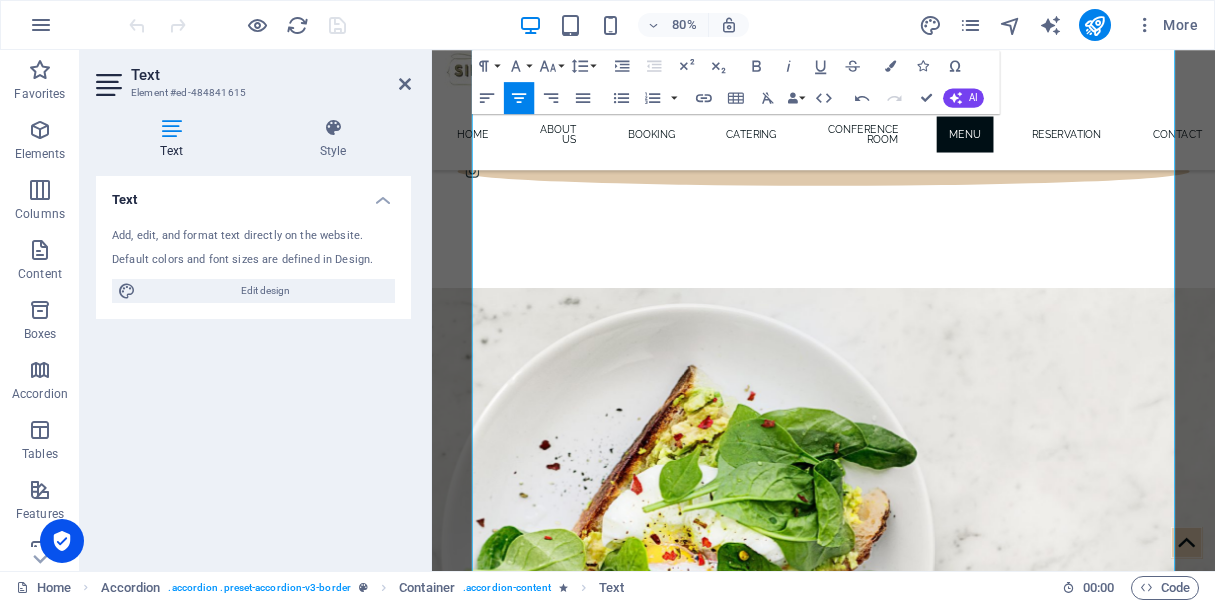 scroll, scrollTop: 0, scrollLeft: 16, axis: horizontal 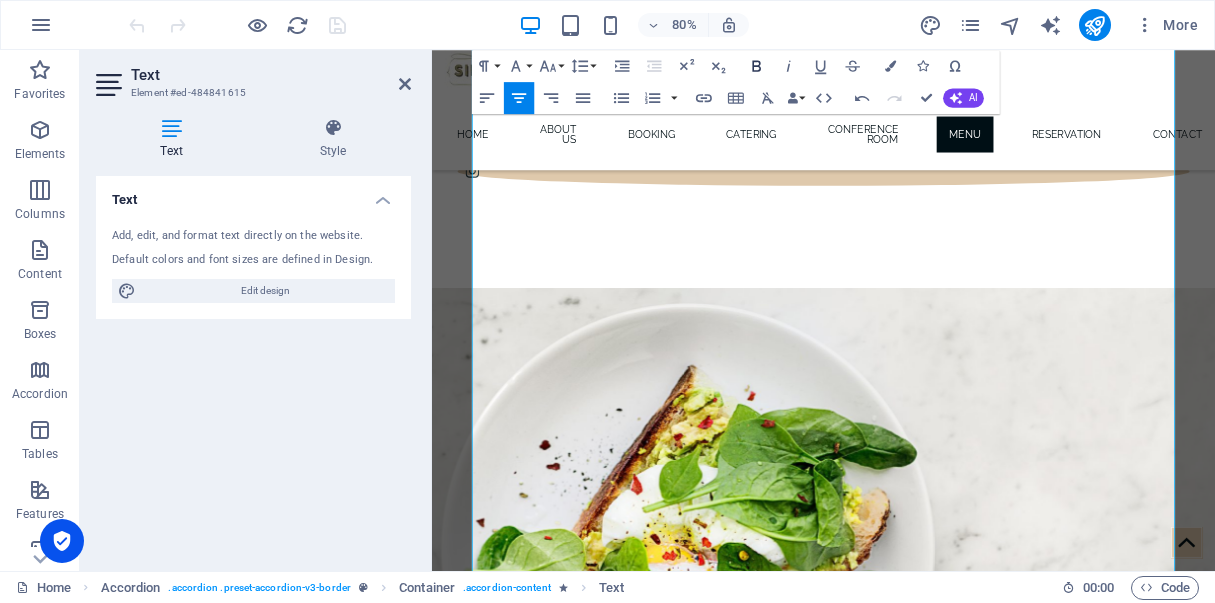 click 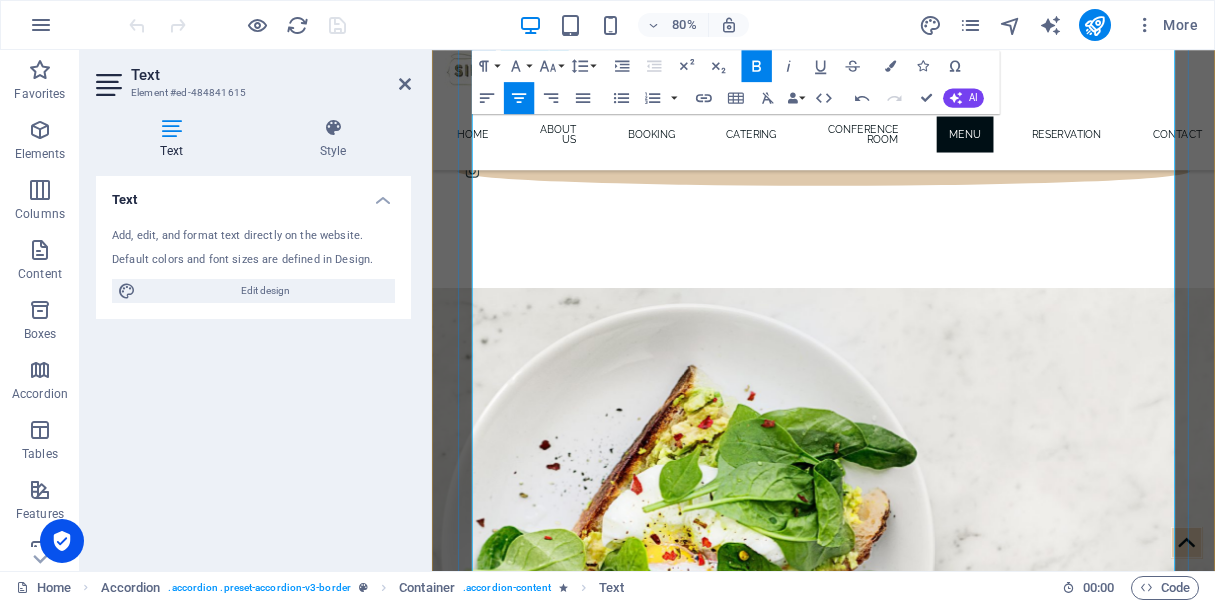 scroll, scrollTop: 0, scrollLeft: 16, axis: horizontal 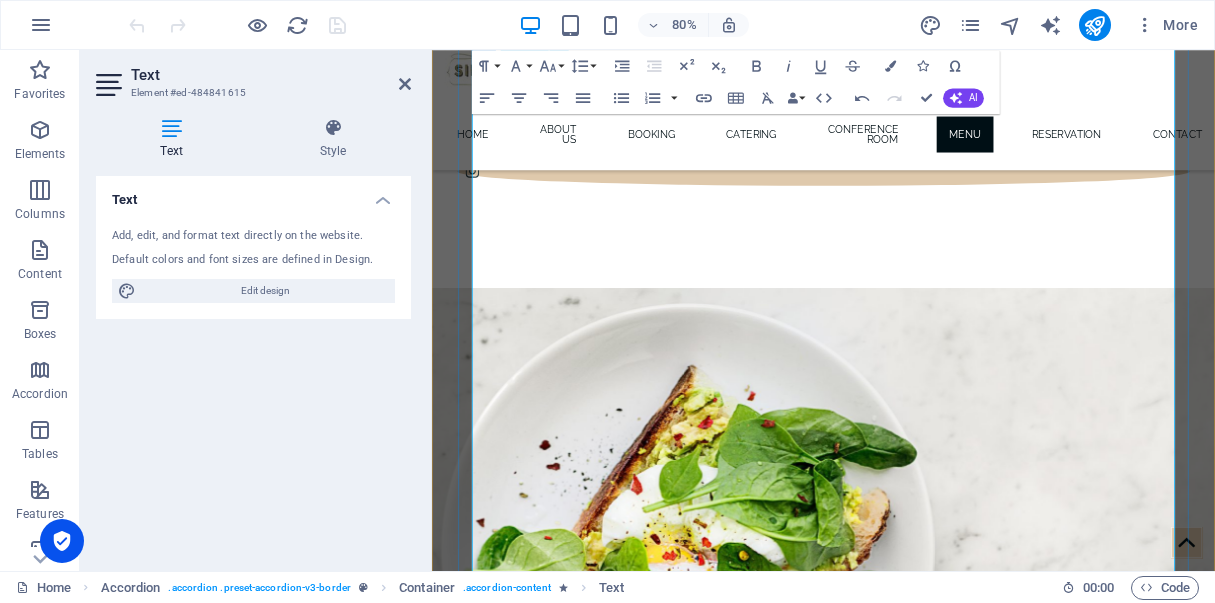click on "APPETIZERS Vegan spring rolls  9.00  Cauliflower Popcorn with a tasty side dip (V)   9.00 Spiced & battered Wedges,  sweet chili sauce & sour cream (V)  10.50 Chips  served with traditional tomato or BBQ sauce (V)  REGULAR 7.50 - LARGE 10.50  Soup of the day  served with sourdough & butter 13.50 Soup and toastie marriage. SOD with a toasted cheese tomato SW  17.90   MAIN Lamb [PERSON_NAME] (Halal) (GF - option)   26.50 Coconut rice & paratha bread Steak - Marinated scotch fillet sous vide   29.50 Roasted sweet potato, cauliflower, caramelised onion, chipotle, sage oil   Herb & Parmesan crusted Barramundi Fillet (GF/Halal)  26.50 Ratatouille, capsicum, onion & tomato chutney  Nasi Lemak (GF)  24.50 Fried chicken fillets (Free-range)  Coconut rice, sambal, fried anchovies, slices cucumber, roasted peanut, boiled egg   Seafood basket  24.50  Fresh Garden salad & side Chips   Risotto - your choice (GF)   24.50 Option - Mushroom/ Pumpkin/ Smoked Salmon/ Bacon & Poached Egg iN-HOUSE Gnocchi (V)   23.50" at bounding box center [921, 6137] 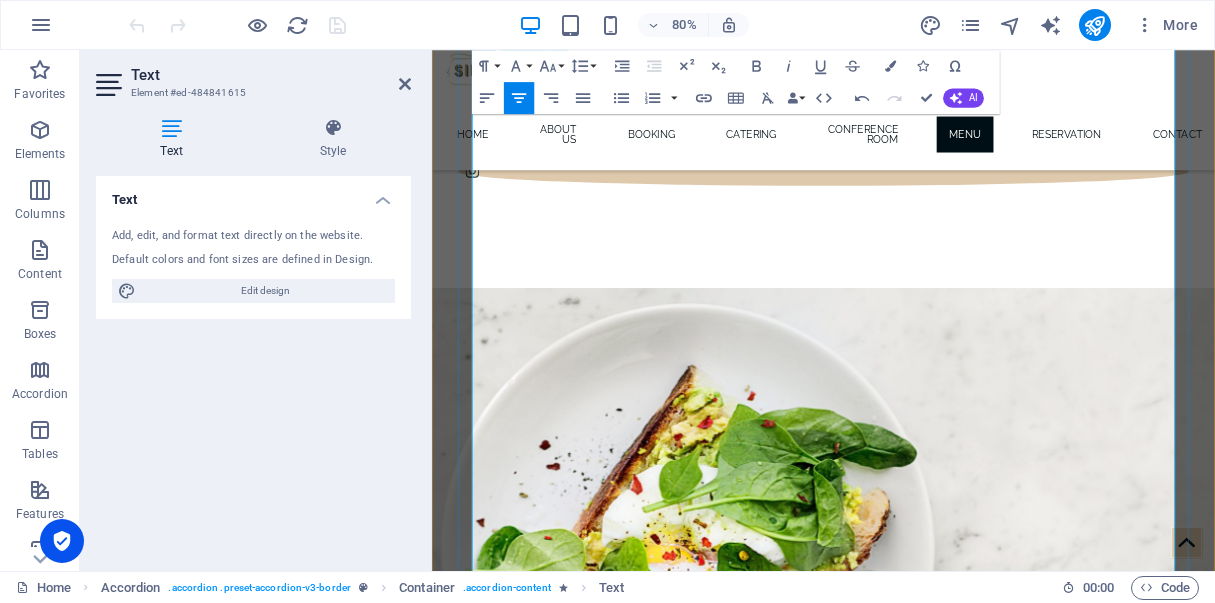 drag, startPoint x: 995, startPoint y: 608, endPoint x: 768, endPoint y: 612, distance: 227.03523 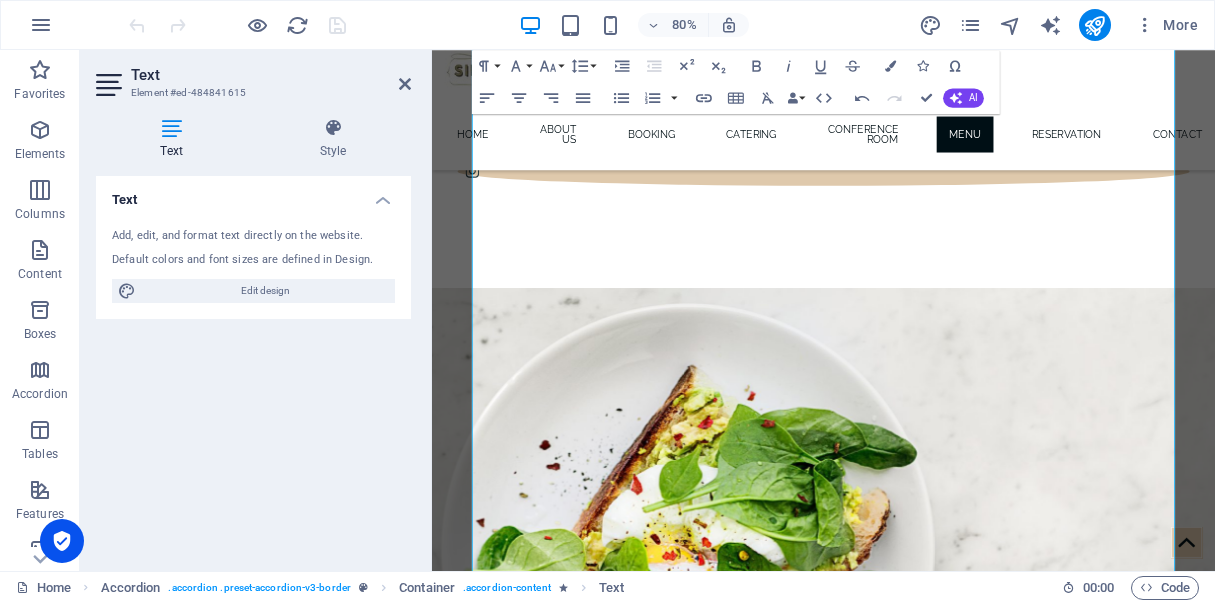 scroll, scrollTop: 184, scrollLeft: 8, axis: both 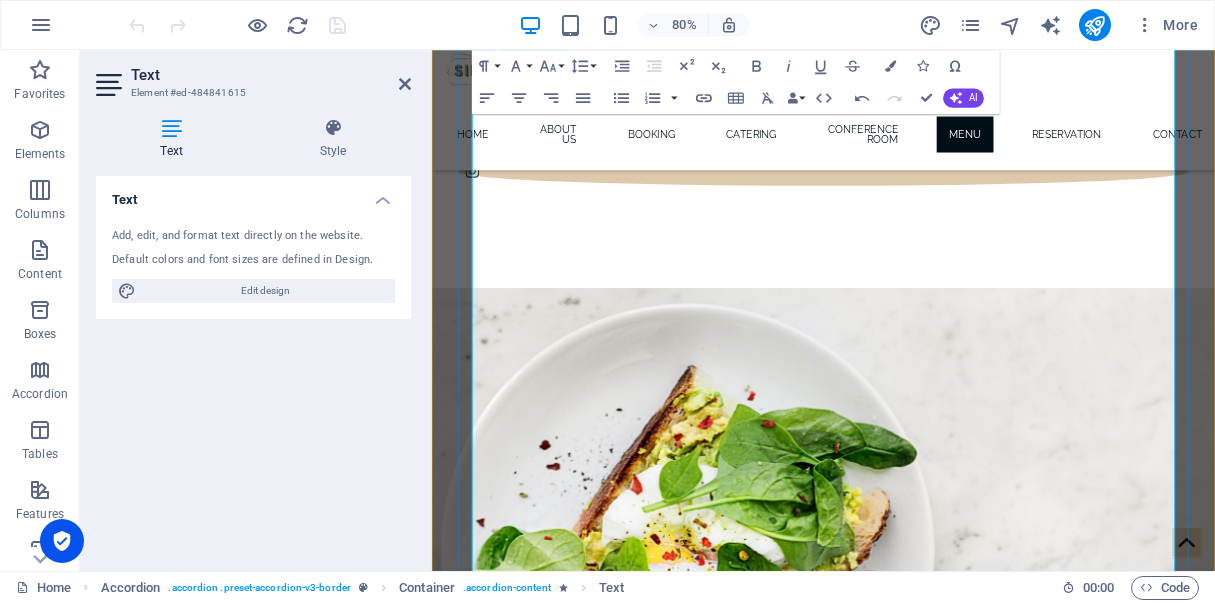 drag, startPoint x: 1249, startPoint y: 597, endPoint x: 1131, endPoint y: 618, distance: 119.85408 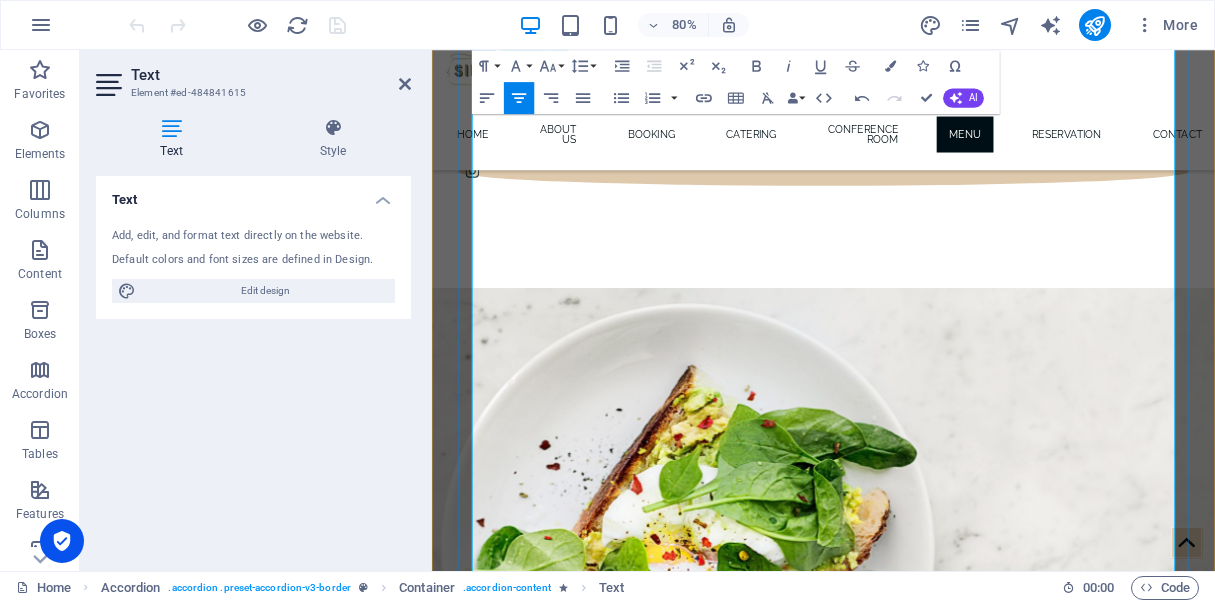 drag, startPoint x: 1008, startPoint y: 641, endPoint x: 749, endPoint y: 646, distance: 259.04825 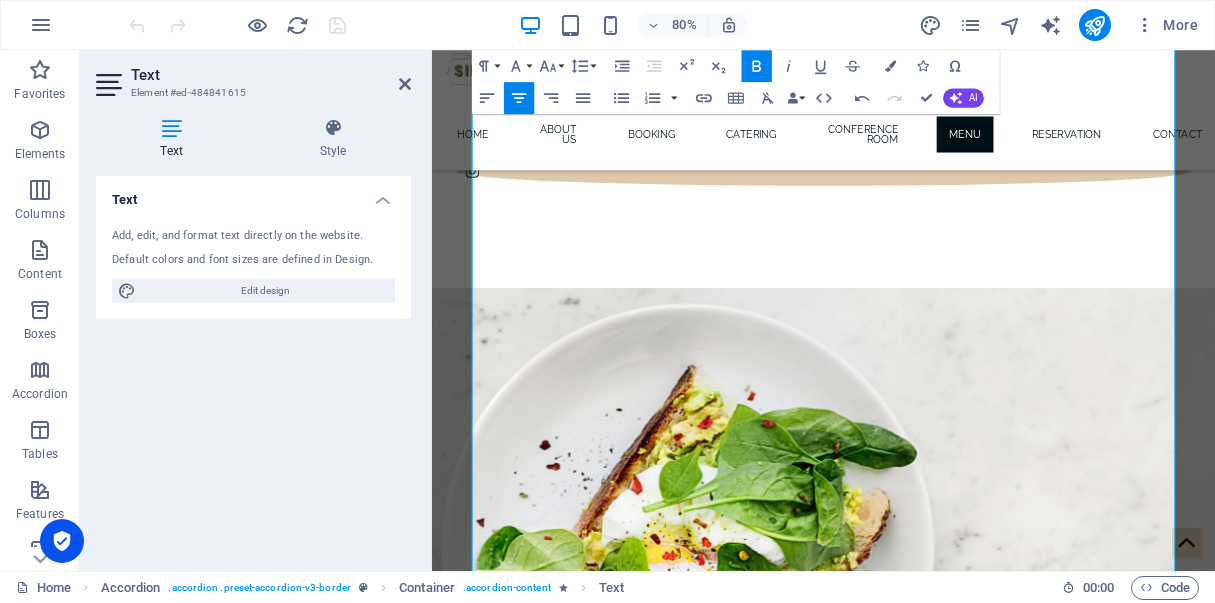 scroll, scrollTop: 184, scrollLeft: 8, axis: both 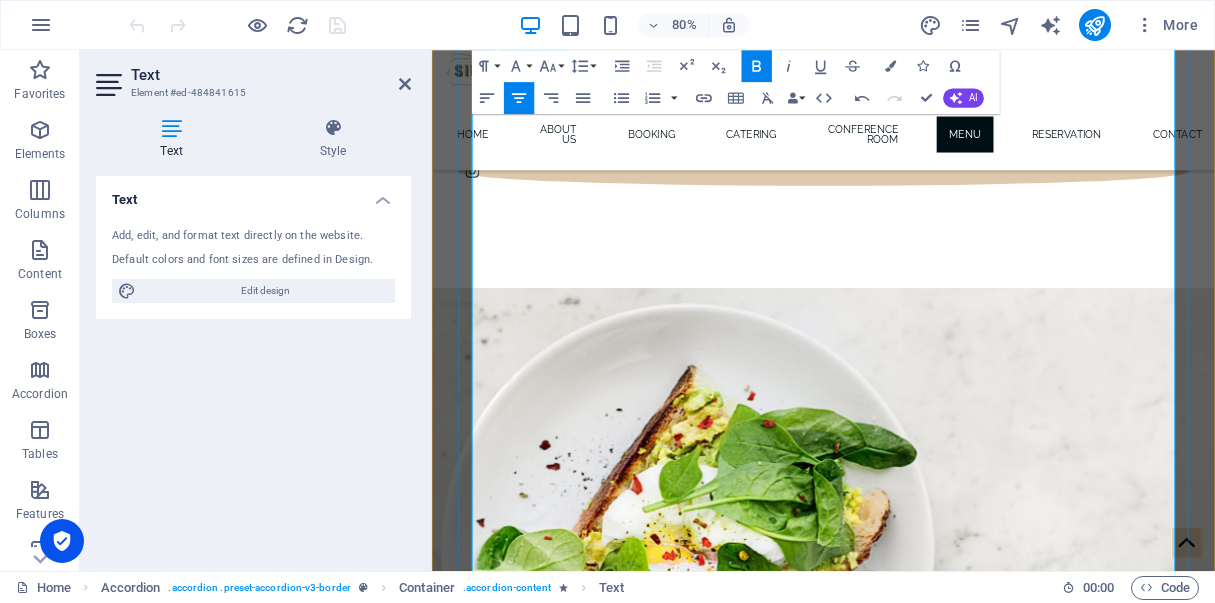 drag, startPoint x: 809, startPoint y: 646, endPoint x: 995, endPoint y: 646, distance: 186 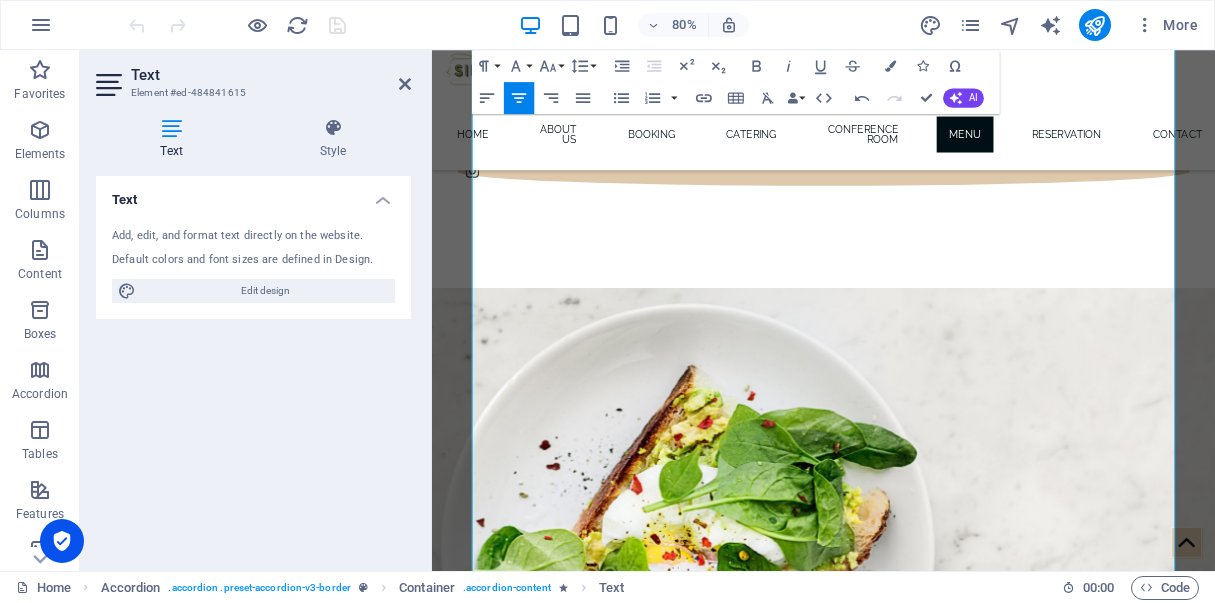 scroll, scrollTop: 0, scrollLeft: 14, axis: horizontal 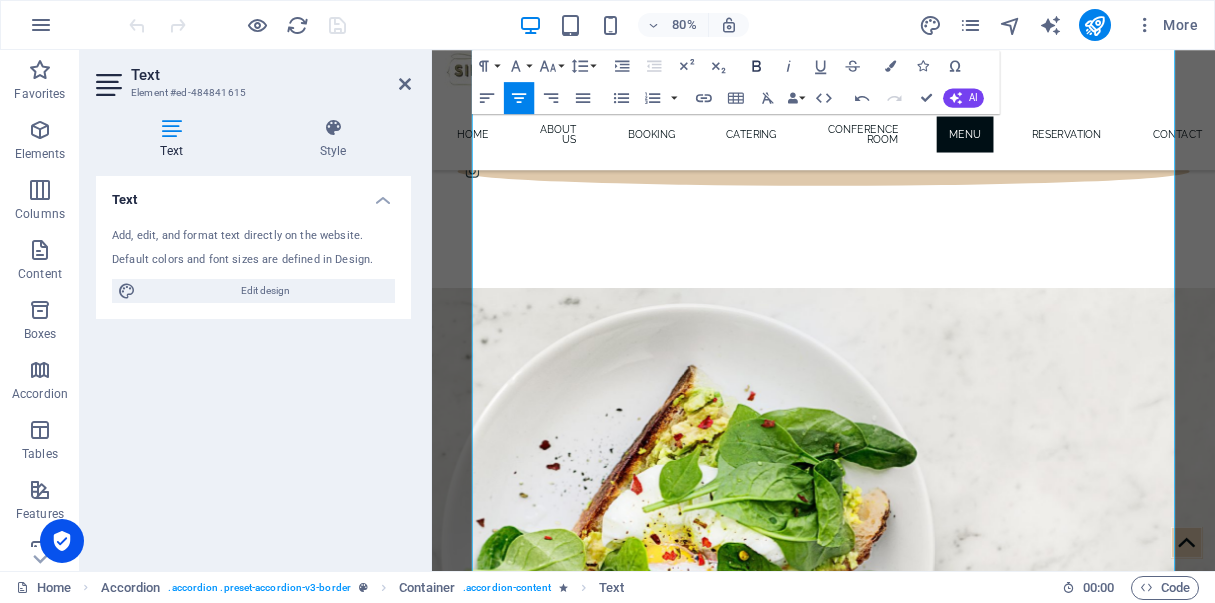 click 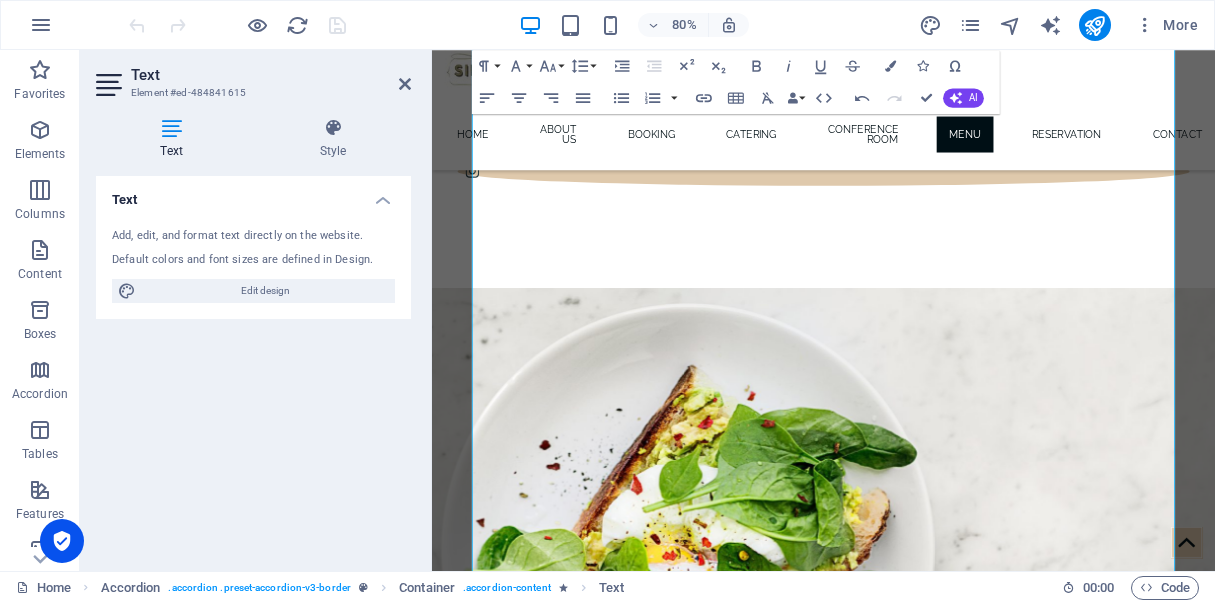 scroll, scrollTop: 0, scrollLeft: 14, axis: horizontal 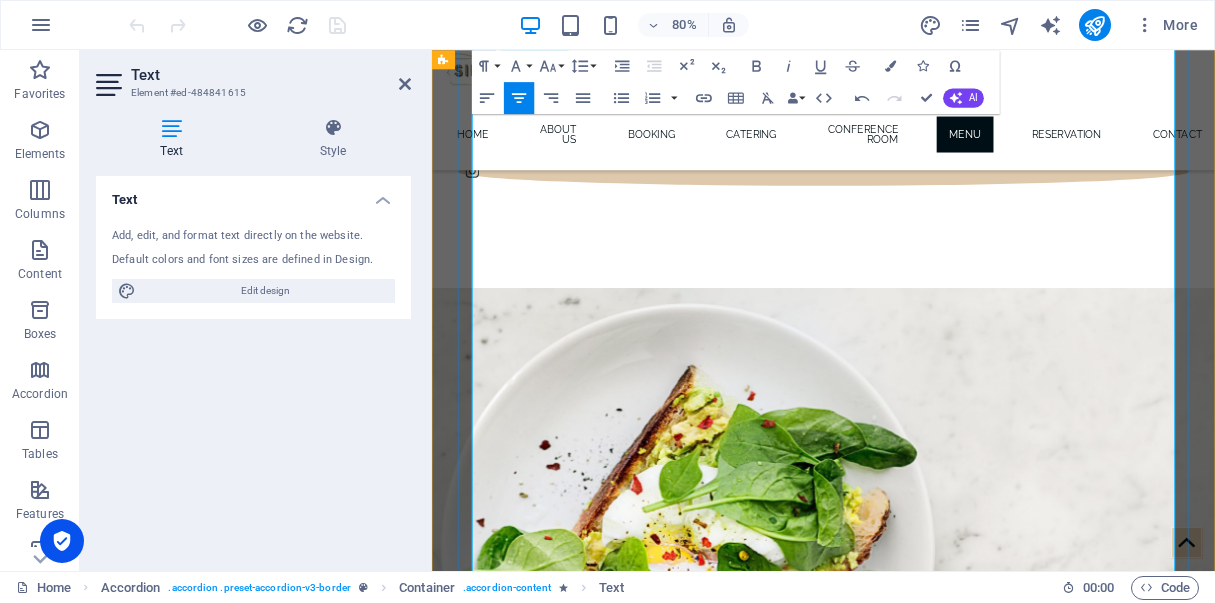drag, startPoint x: 1269, startPoint y: 639, endPoint x: 1168, endPoint y: 648, distance: 101.4002 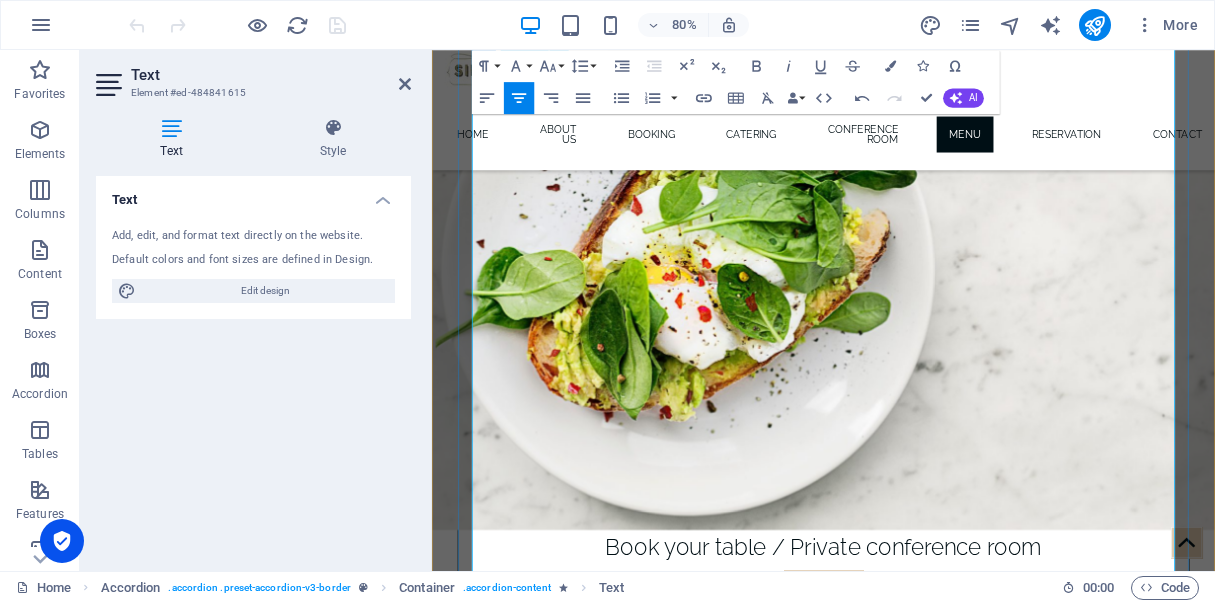 scroll, scrollTop: 5897, scrollLeft: 0, axis: vertical 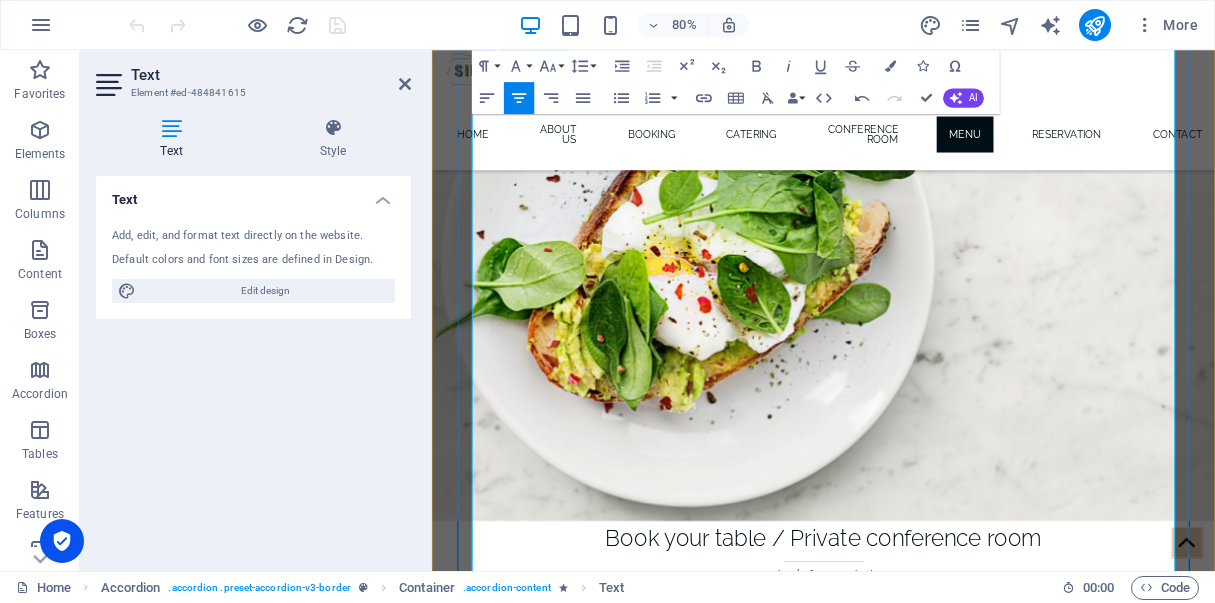 drag, startPoint x: 998, startPoint y: 484, endPoint x: 1014, endPoint y: 461, distance: 28.01785 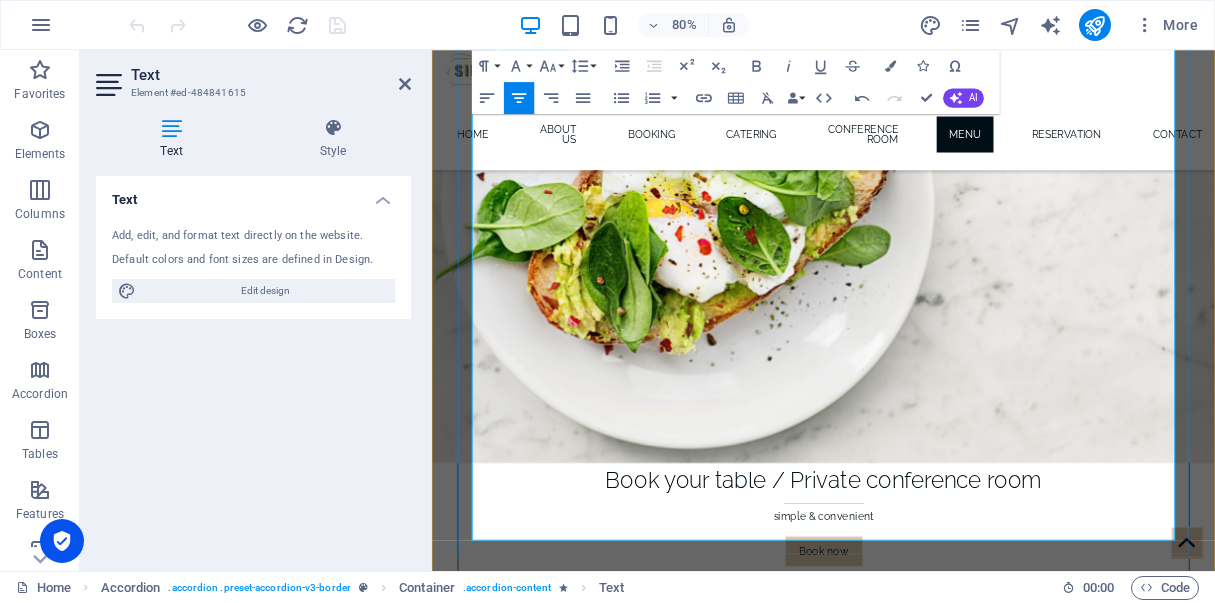 scroll, scrollTop: 5970, scrollLeft: 0, axis: vertical 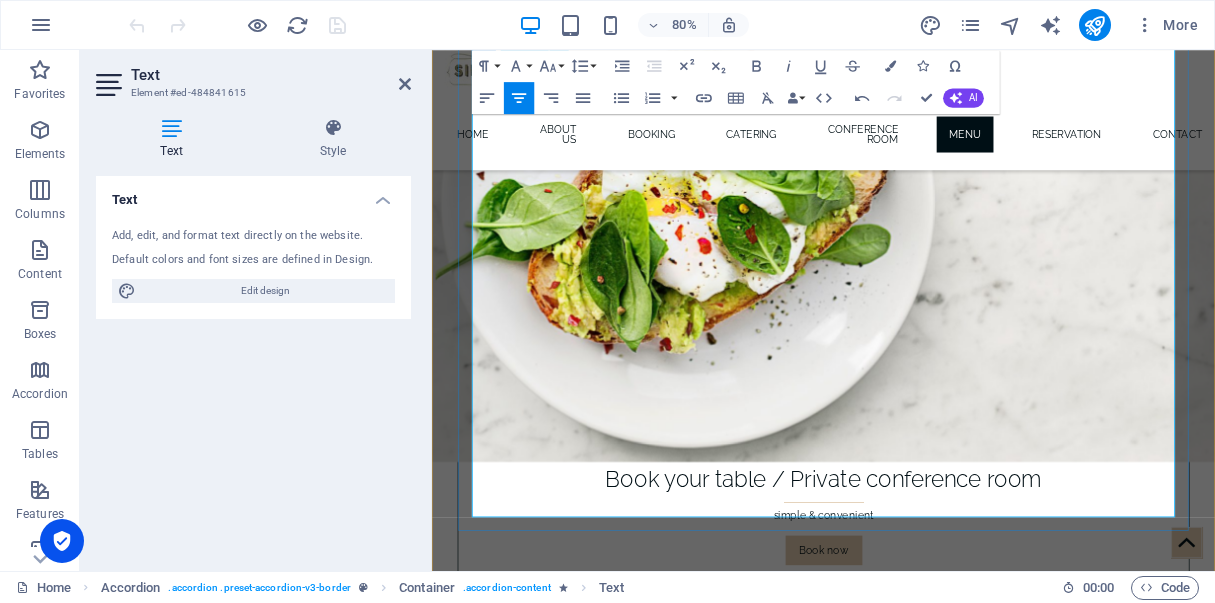 click on "Local & International BEER from 9.50 Wine - champagne from 9.00 per glass" at bounding box center (922, 6395) 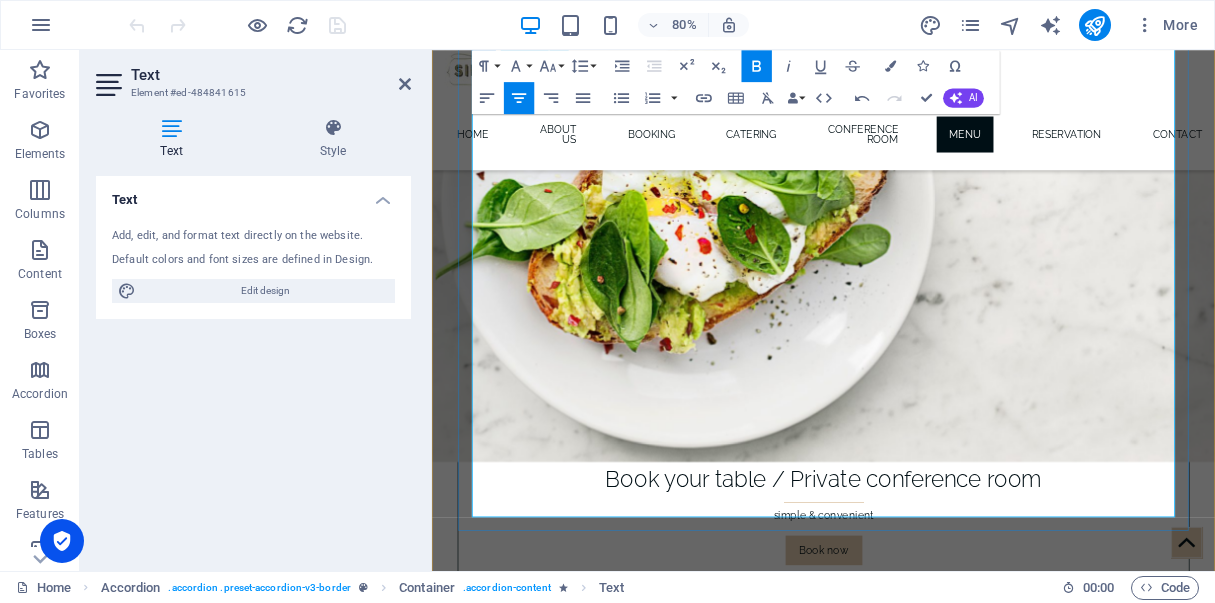 click on "Local & International BEER from 910.00 Wine - champagne from 9.00 per glass" at bounding box center [921, 6395] 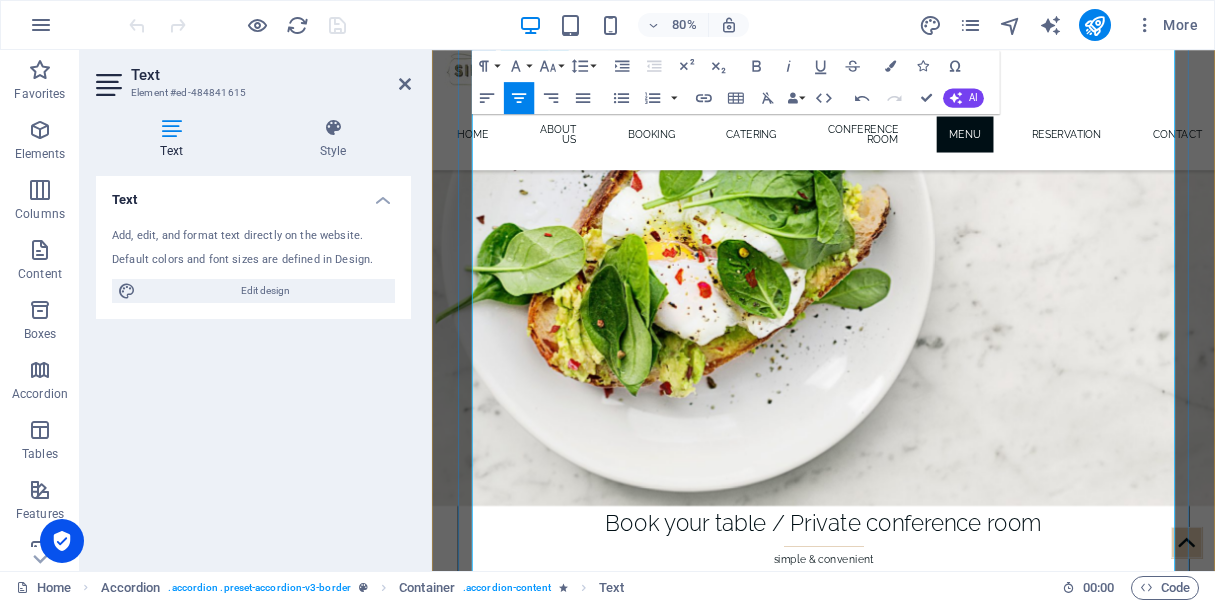 scroll, scrollTop: 6041, scrollLeft: 0, axis: vertical 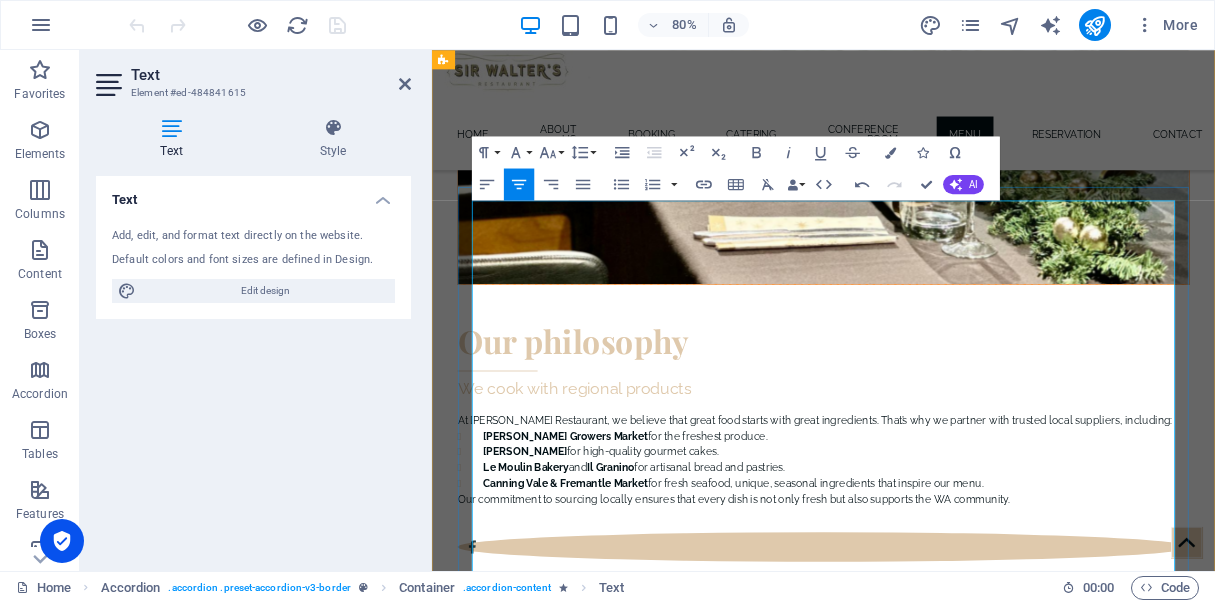 click on "Smoked salmon Bagel - Rocket, Avocado and chia  14.50 Gourmet BREKKIE ROLL - Bacon, Egg, cheese, spinach, aioli & tomato relish  12.50" at bounding box center [921, 6273] 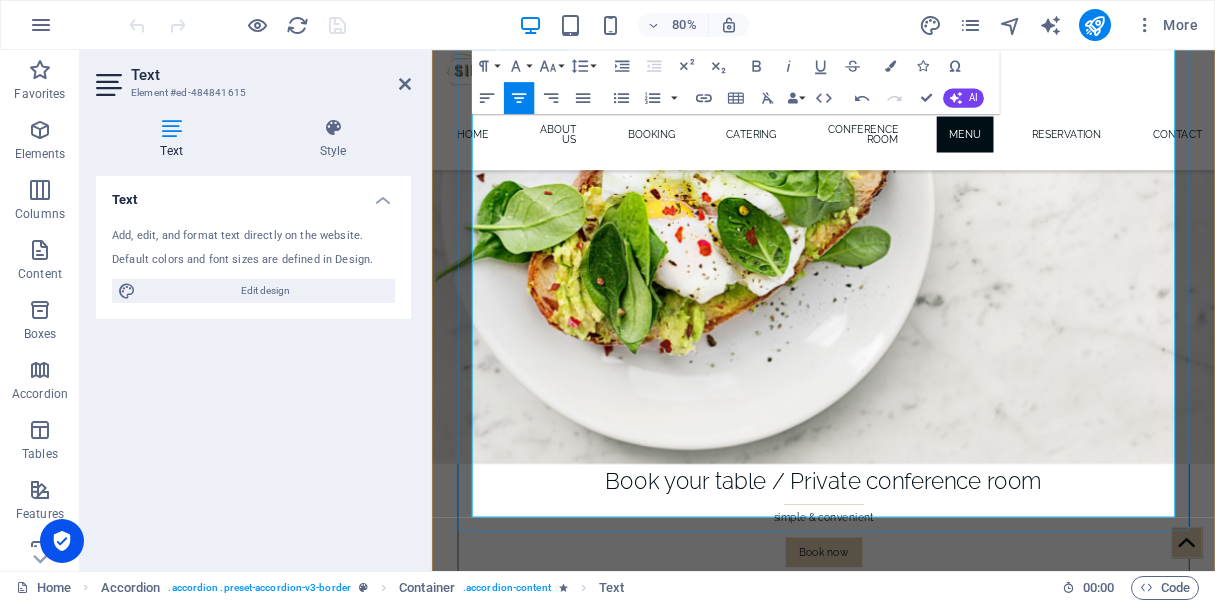 scroll, scrollTop: 5970, scrollLeft: 0, axis: vertical 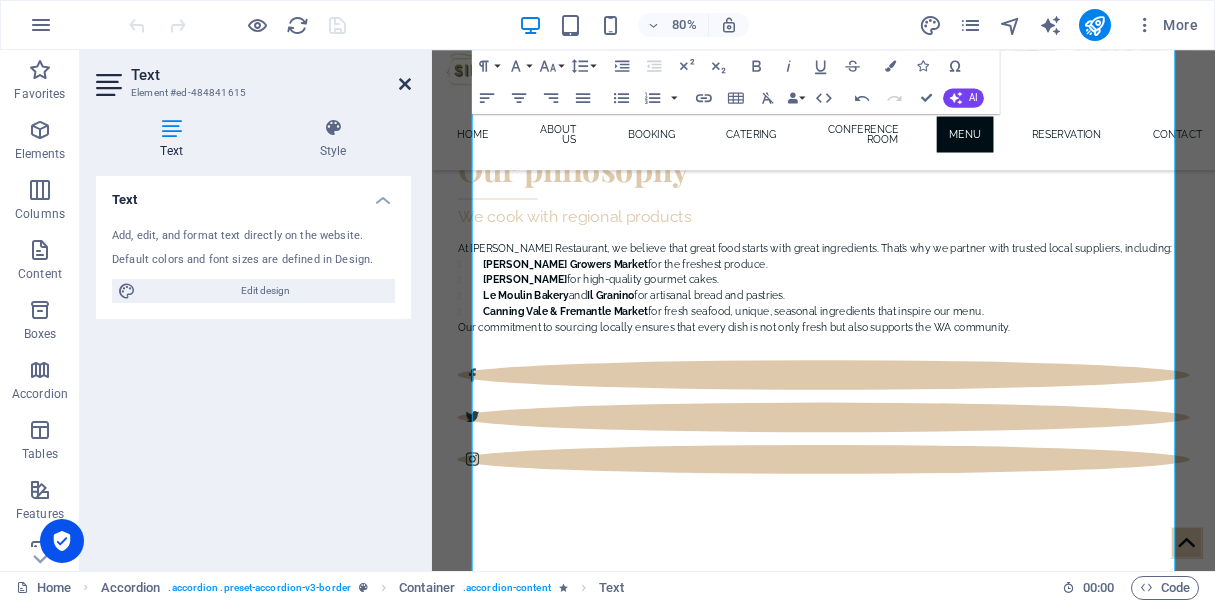 drag, startPoint x: 407, startPoint y: 88, endPoint x: 326, endPoint y: 37, distance: 95.71834 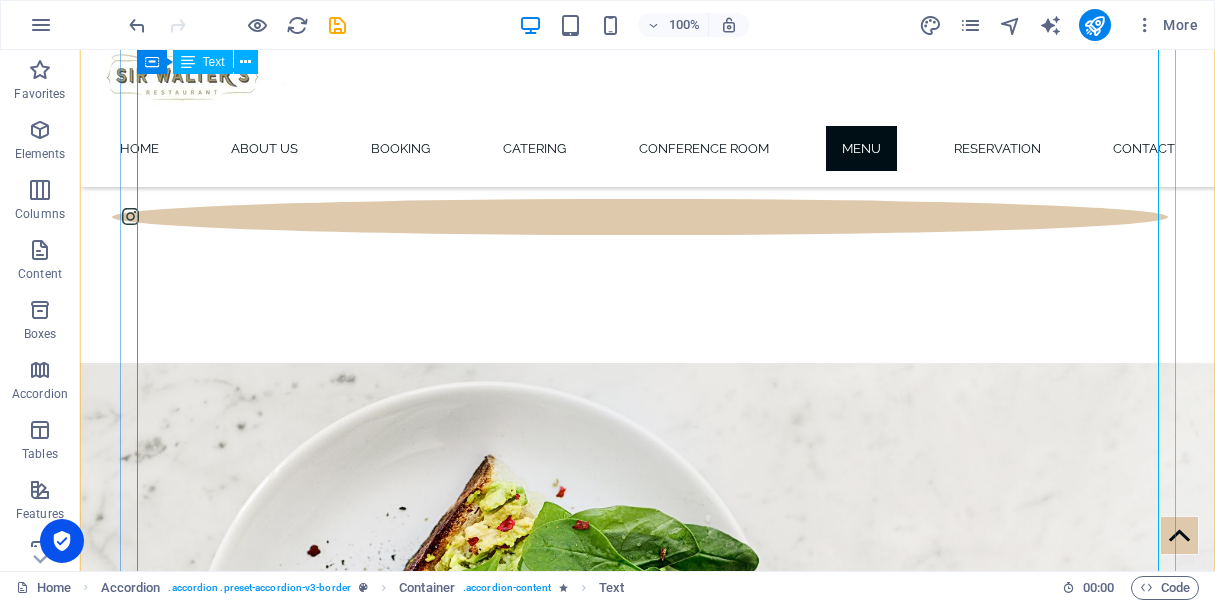 scroll, scrollTop: 5256, scrollLeft: 0, axis: vertical 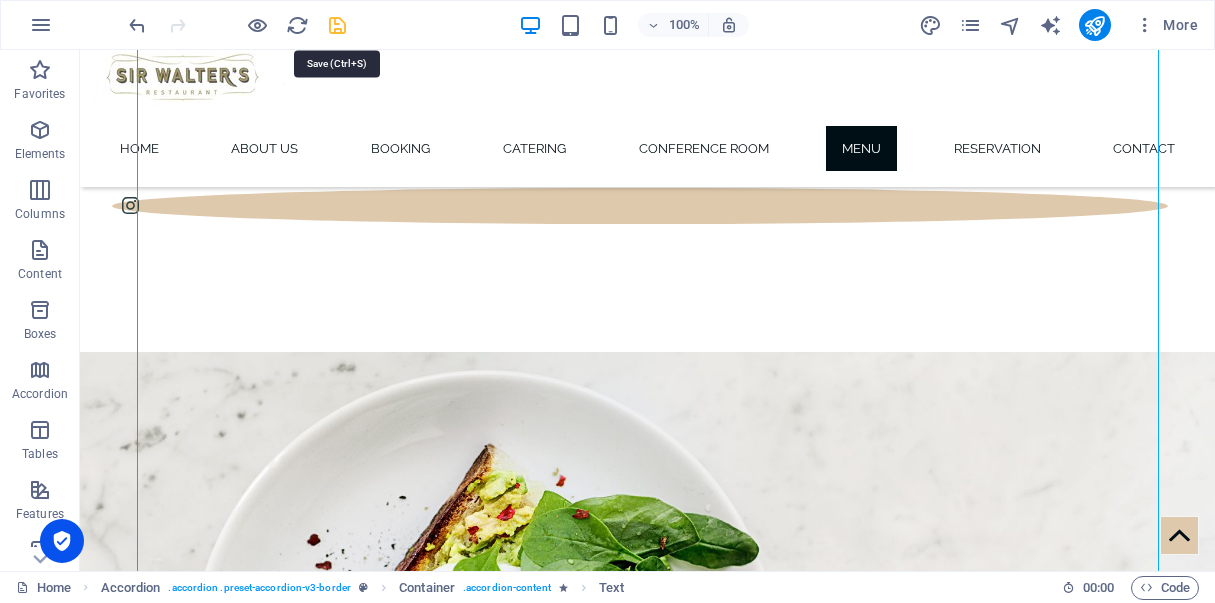 click at bounding box center [337, 25] 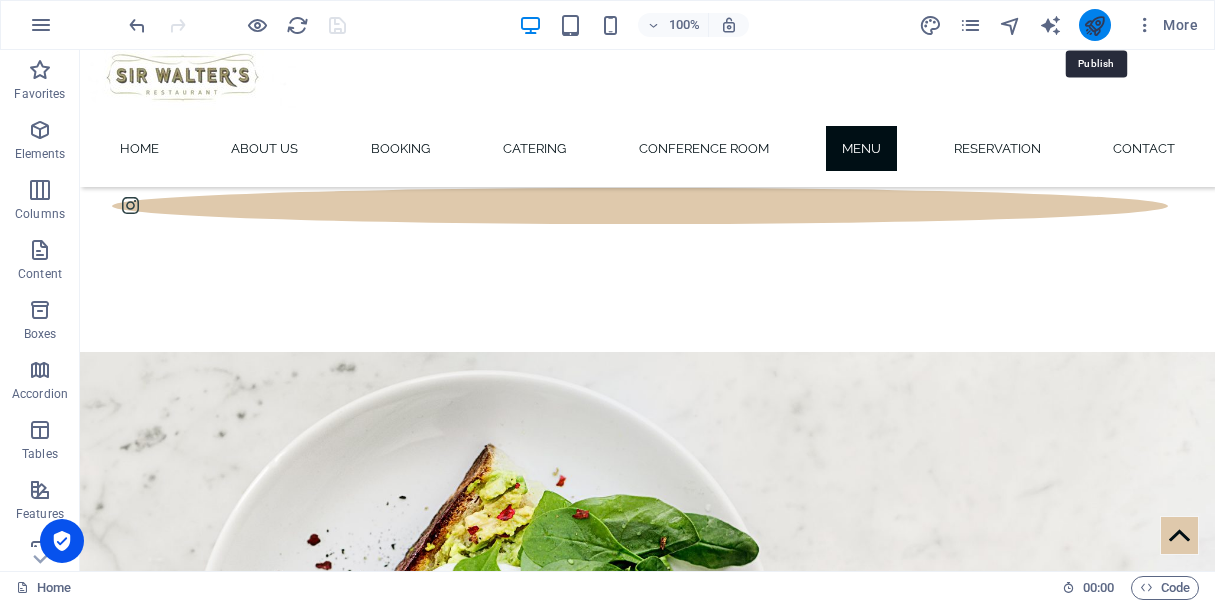click at bounding box center (1094, 25) 